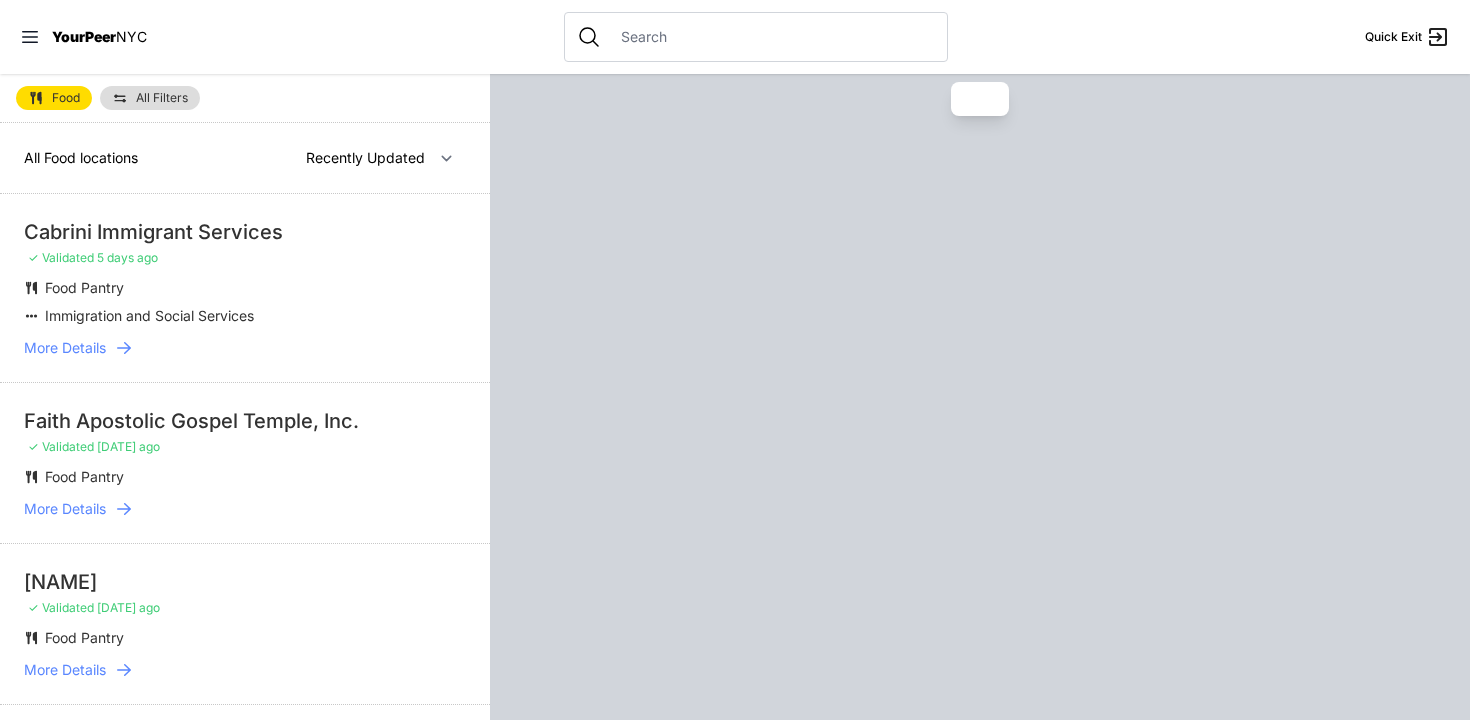 scroll, scrollTop: 0, scrollLeft: 0, axis: both 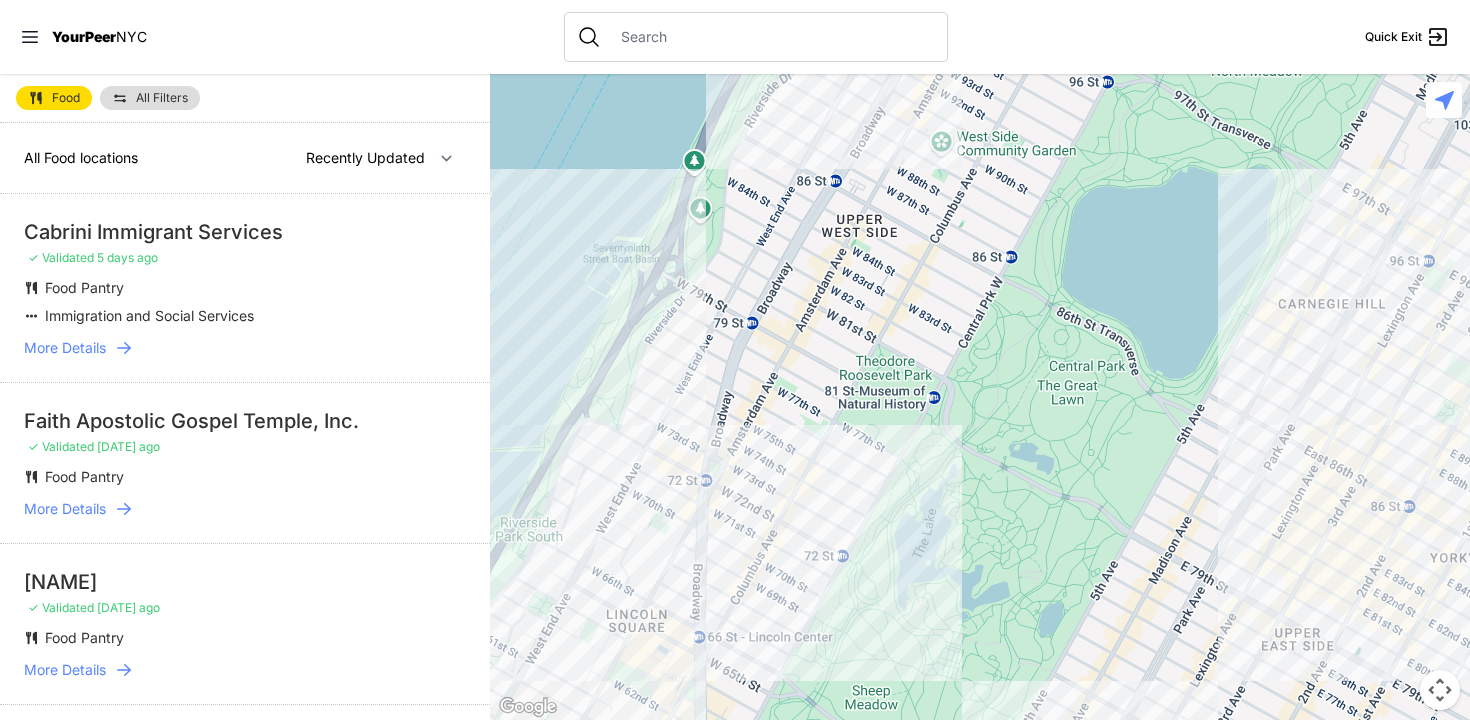 click on "All Filters" at bounding box center (162, 98) 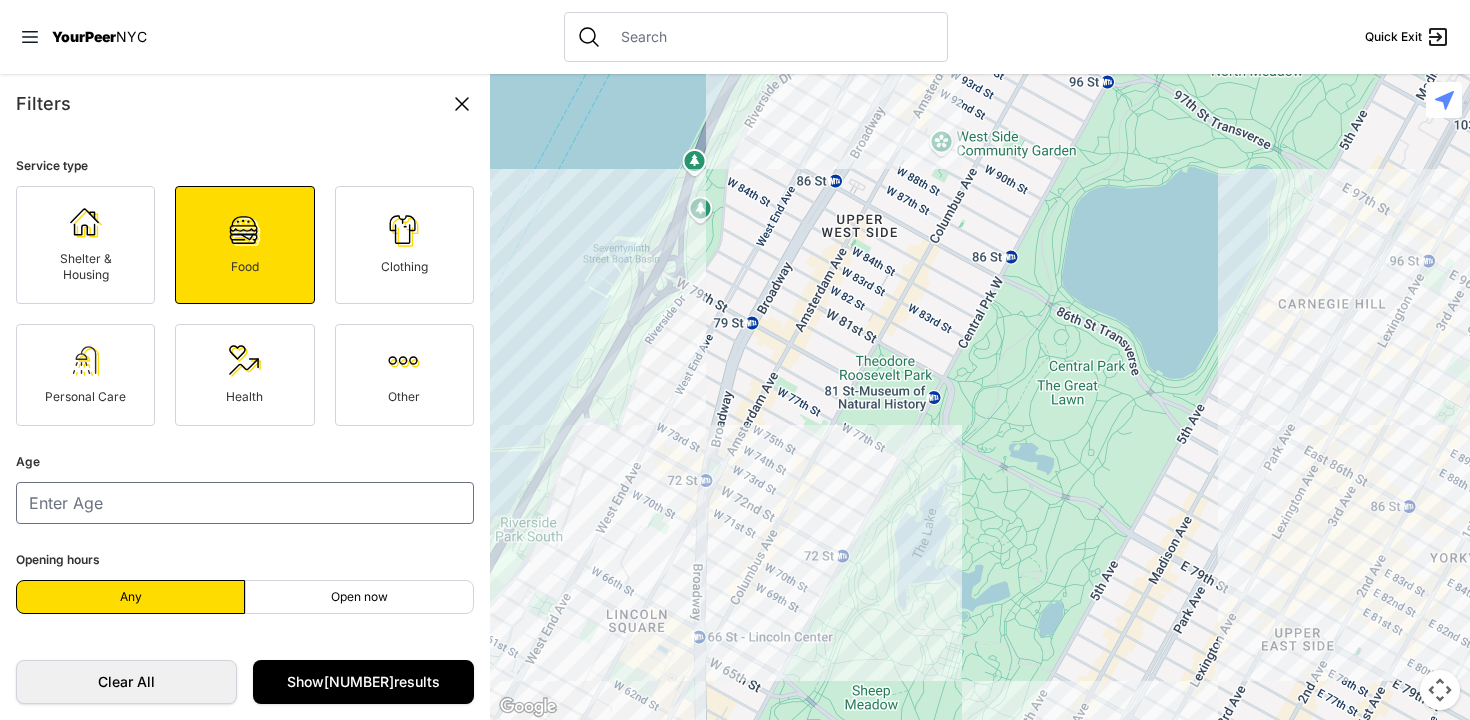 scroll, scrollTop: 80, scrollLeft: 0, axis: vertical 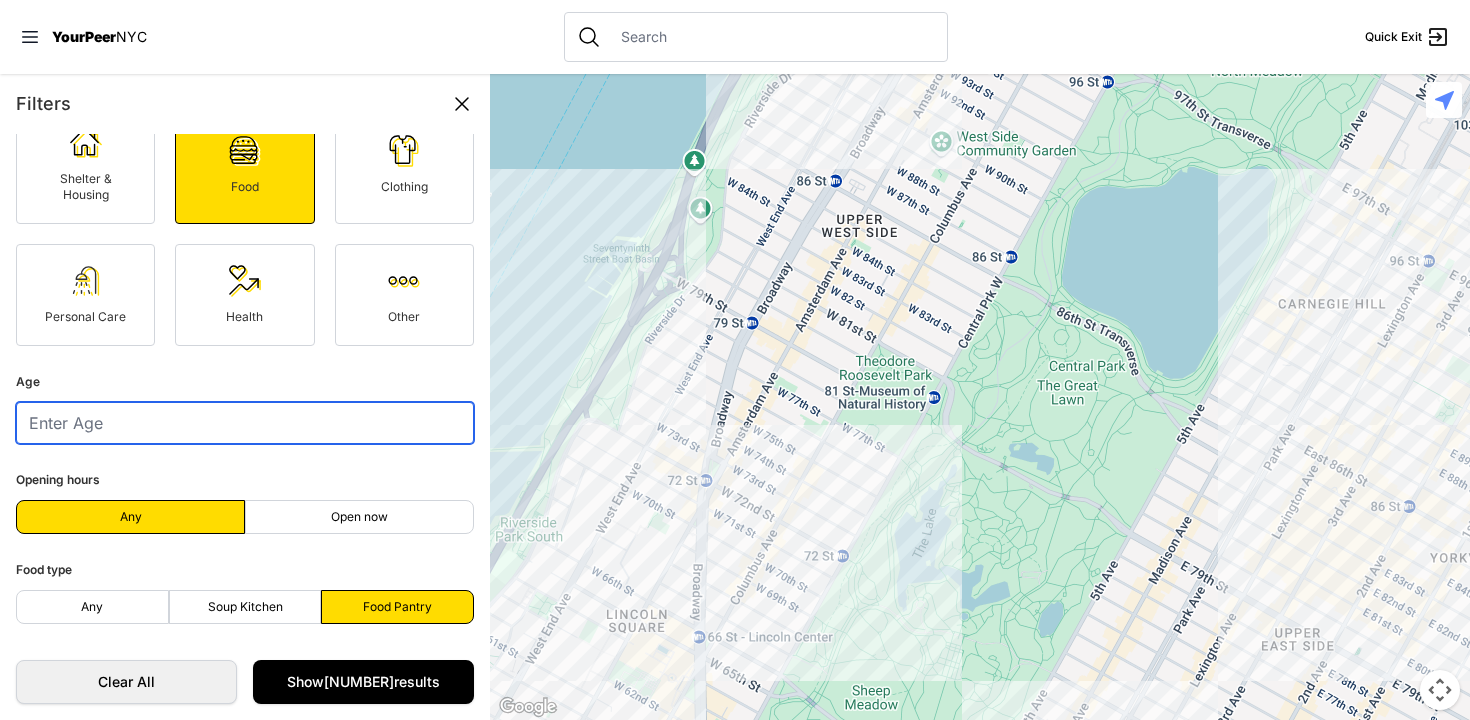 click at bounding box center (245, 423) 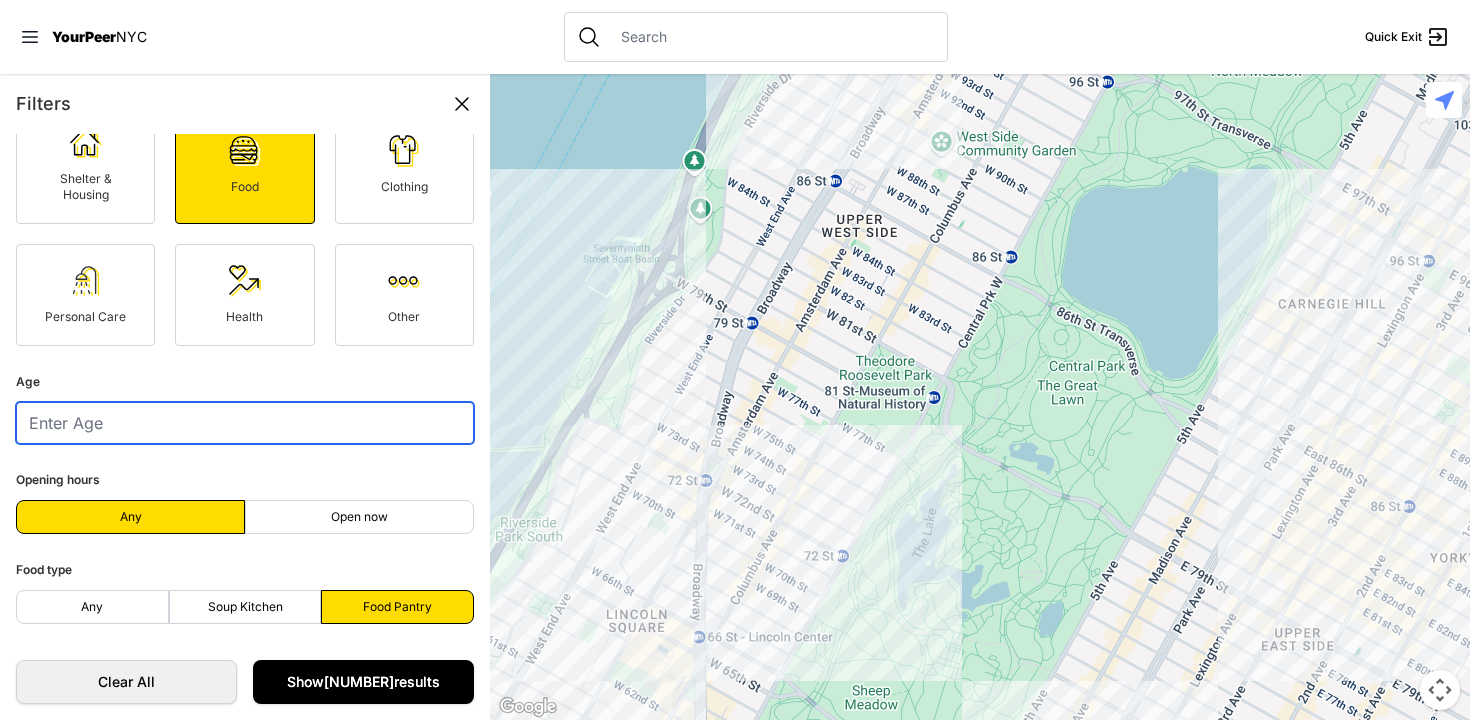 type on "[NUMBER]" 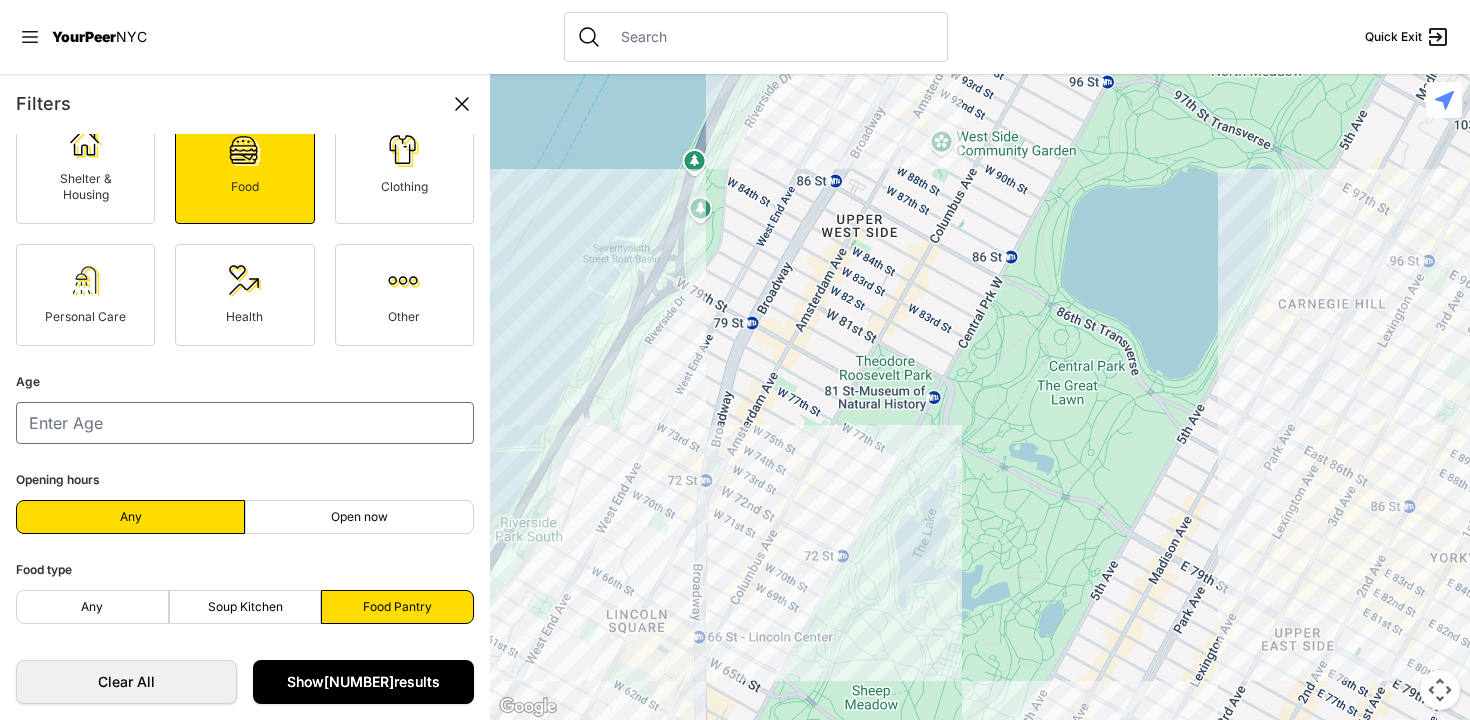 click on "Show  286  results" at bounding box center [363, 682] 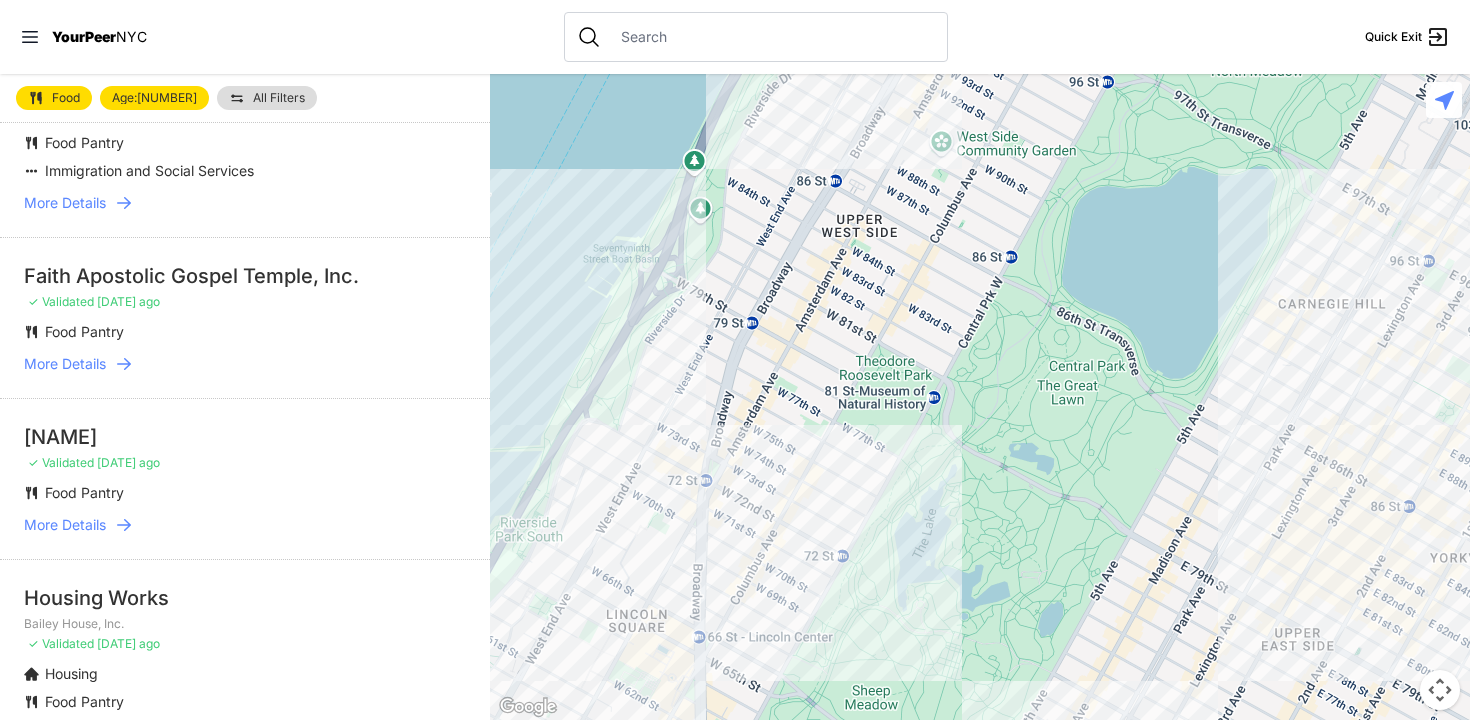scroll, scrollTop: 0, scrollLeft: 0, axis: both 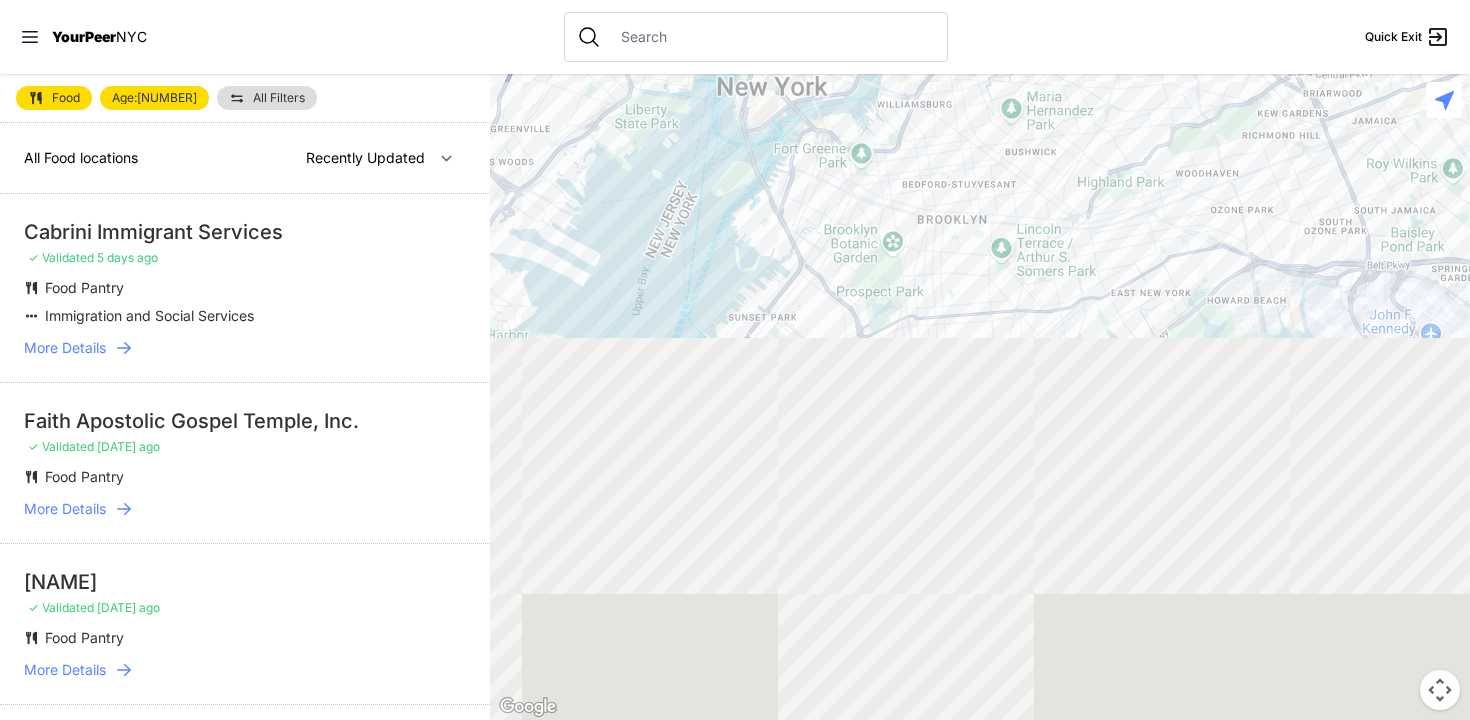 drag, startPoint x: 925, startPoint y: 516, endPoint x: 932, endPoint y: -95, distance: 611.0401 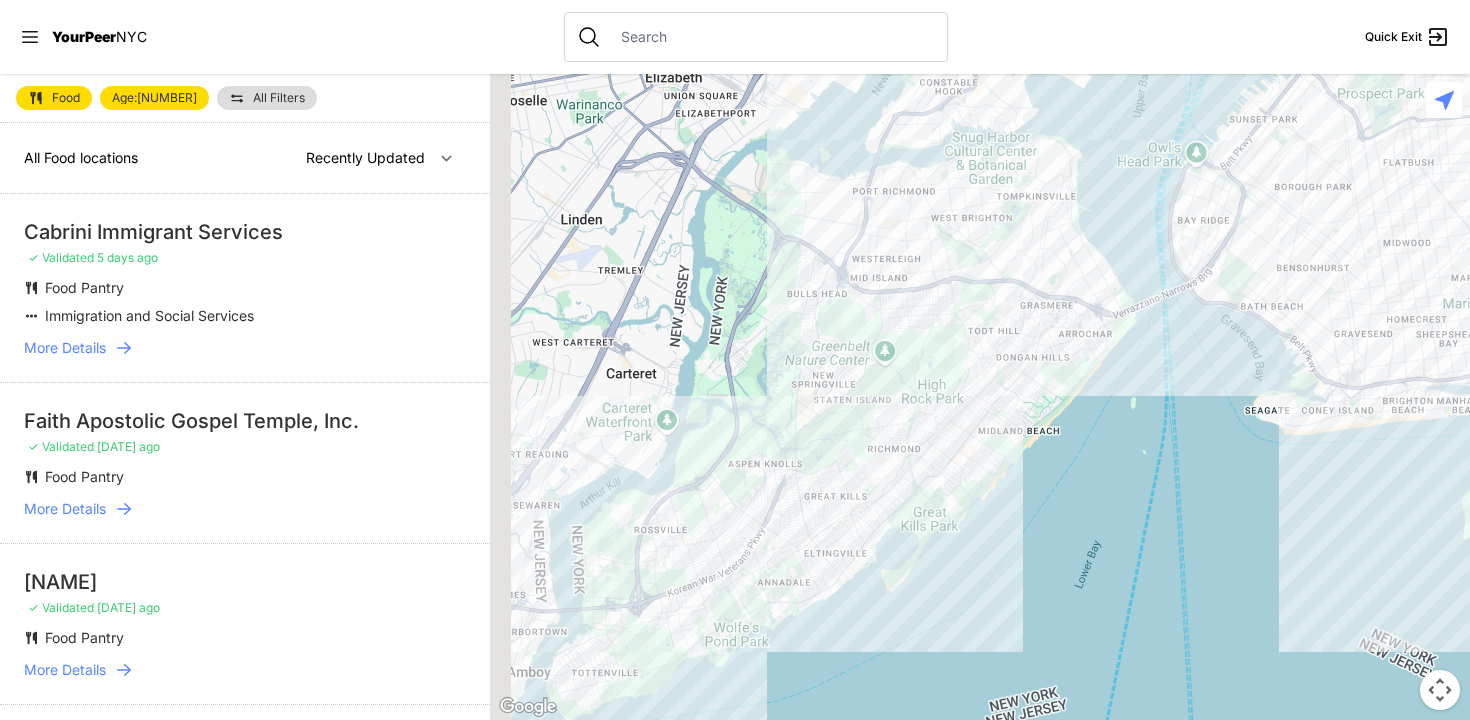 drag, startPoint x: 619, startPoint y: 515, endPoint x: 1124, endPoint y: 317, distance: 542.4288 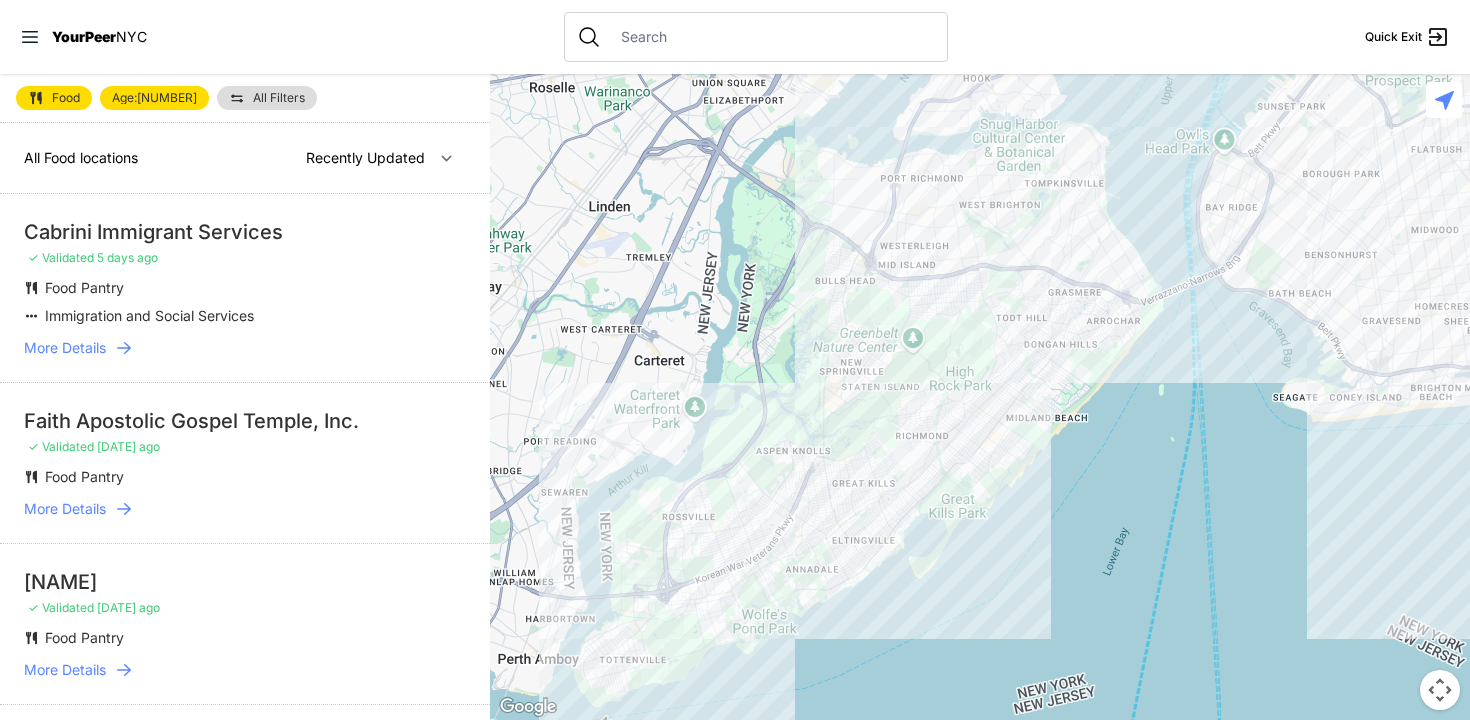 drag, startPoint x: 812, startPoint y: 537, endPoint x: 839, endPoint y: 522, distance: 30.88689 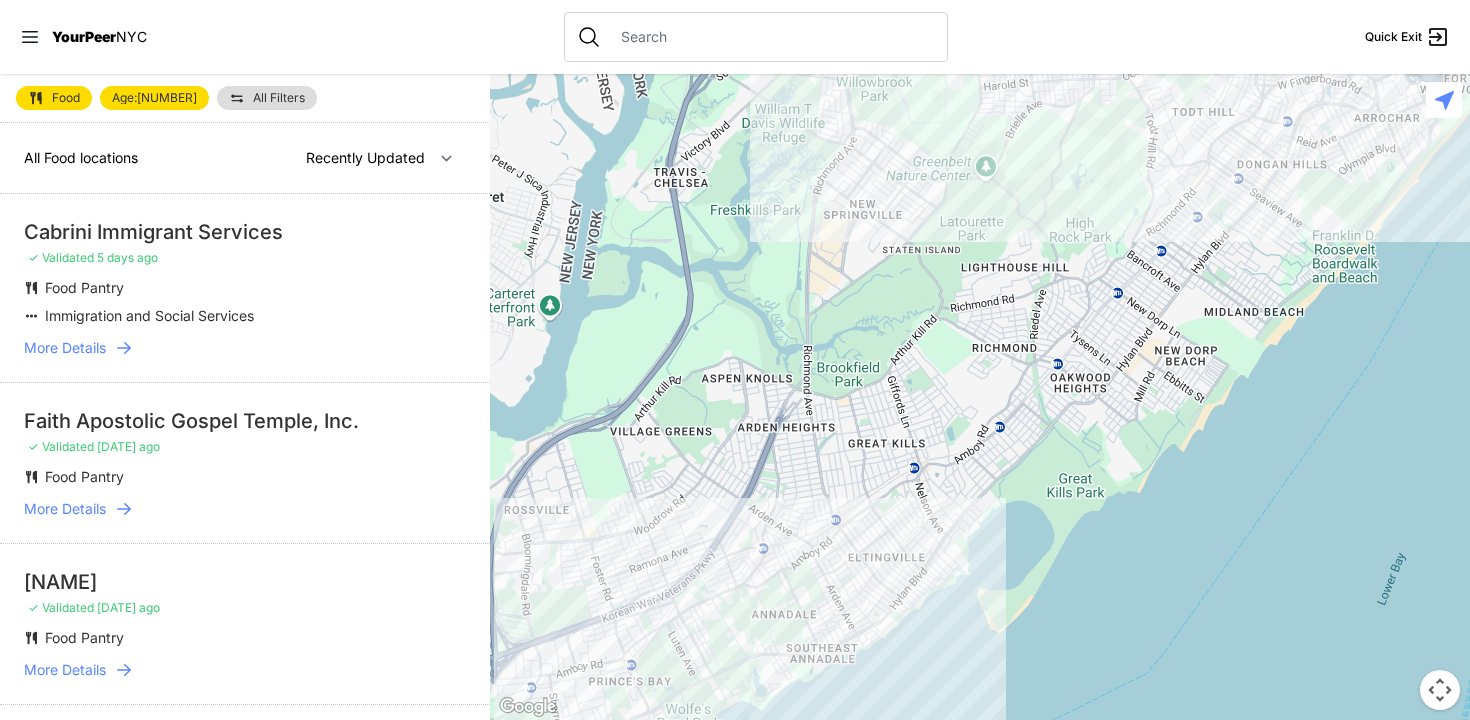 click at bounding box center (980, 397) 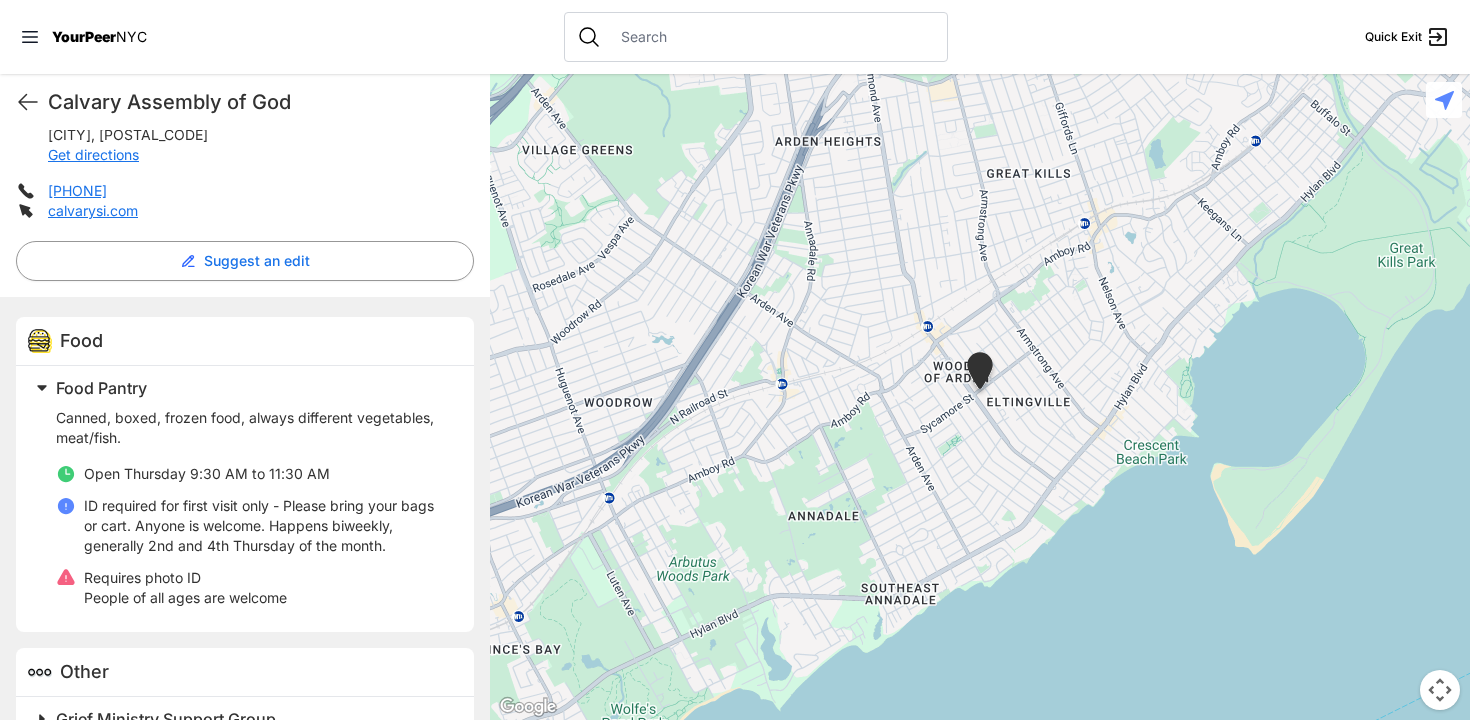 scroll, scrollTop: 476, scrollLeft: 0, axis: vertical 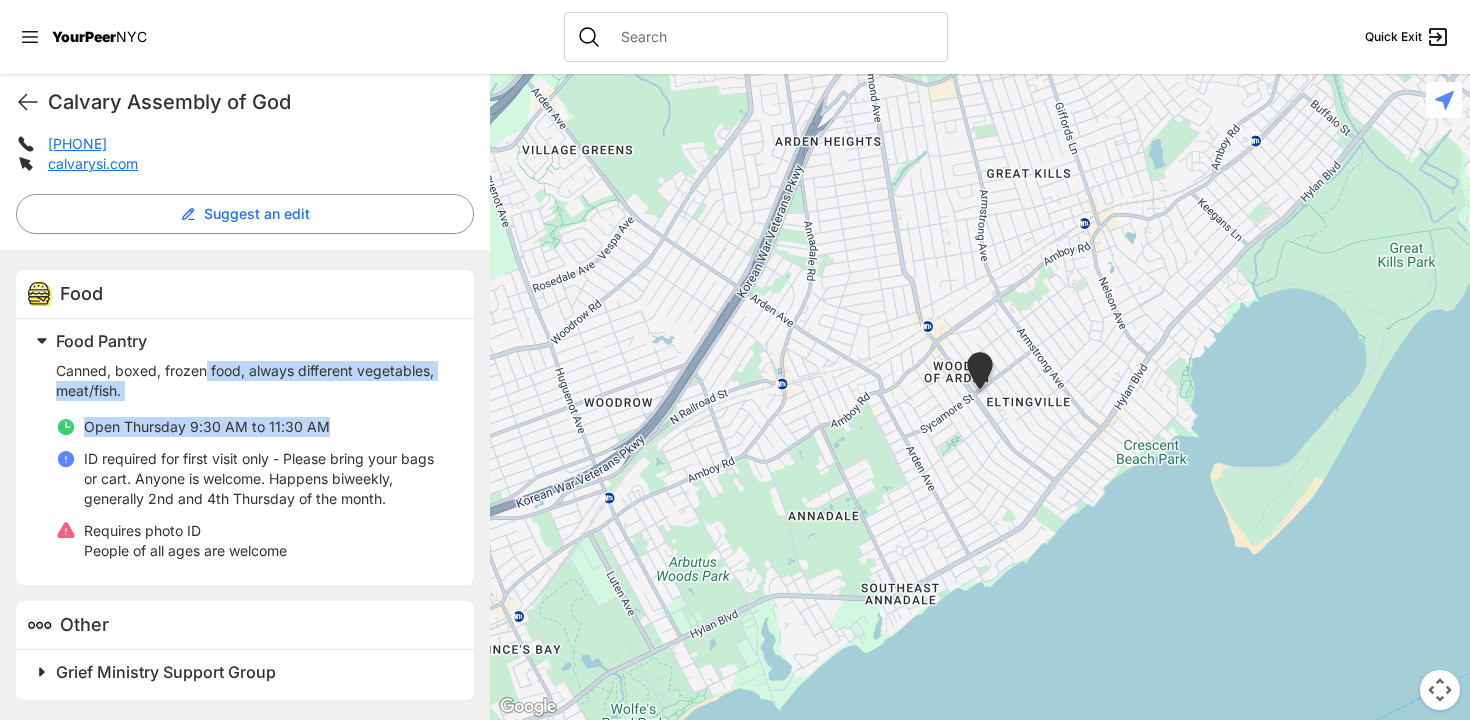 drag, startPoint x: 205, startPoint y: 375, endPoint x: 195, endPoint y: 443, distance: 68.73136 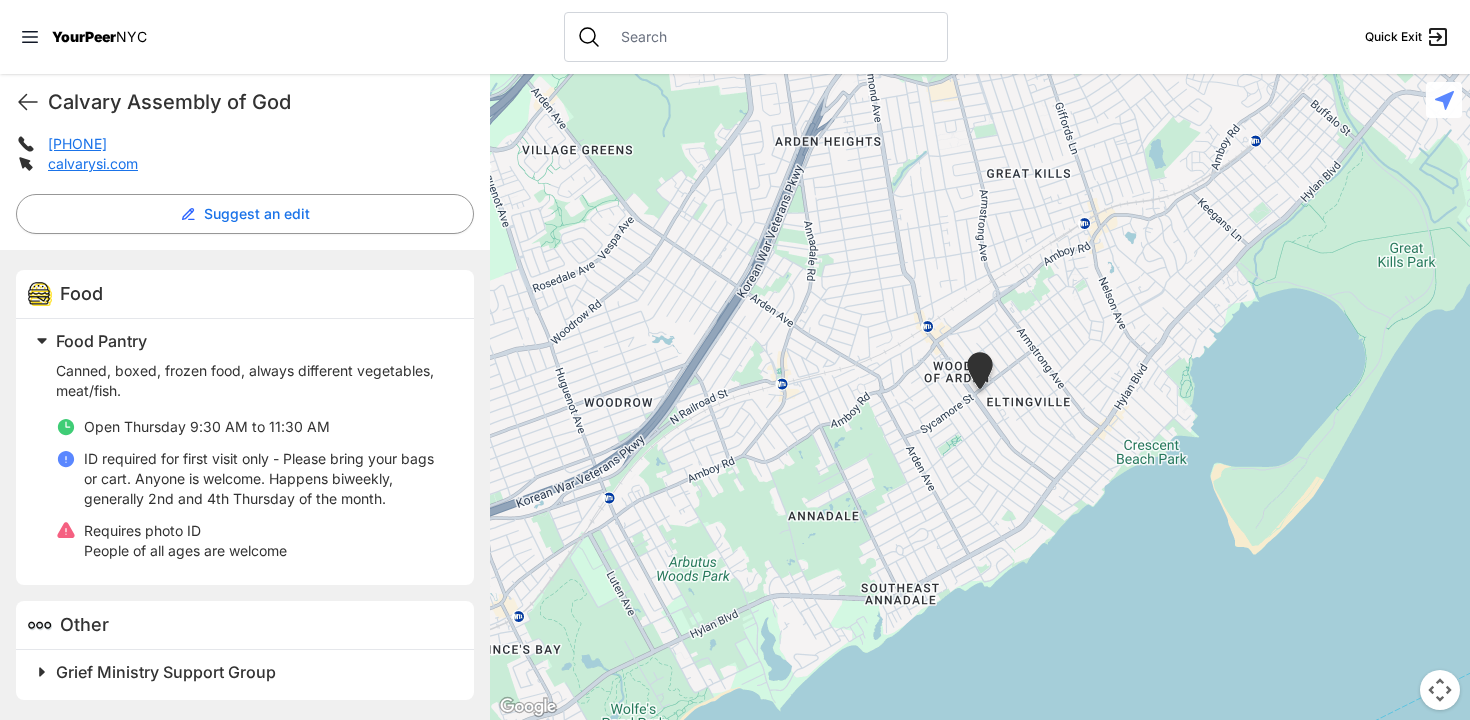 click on "ID required for first visit only
- Please bring your bags or cart.
Anyone is welcome. Happens biweekly, generally 2nd and 4th Thursday of the month." at bounding box center (267, 479) 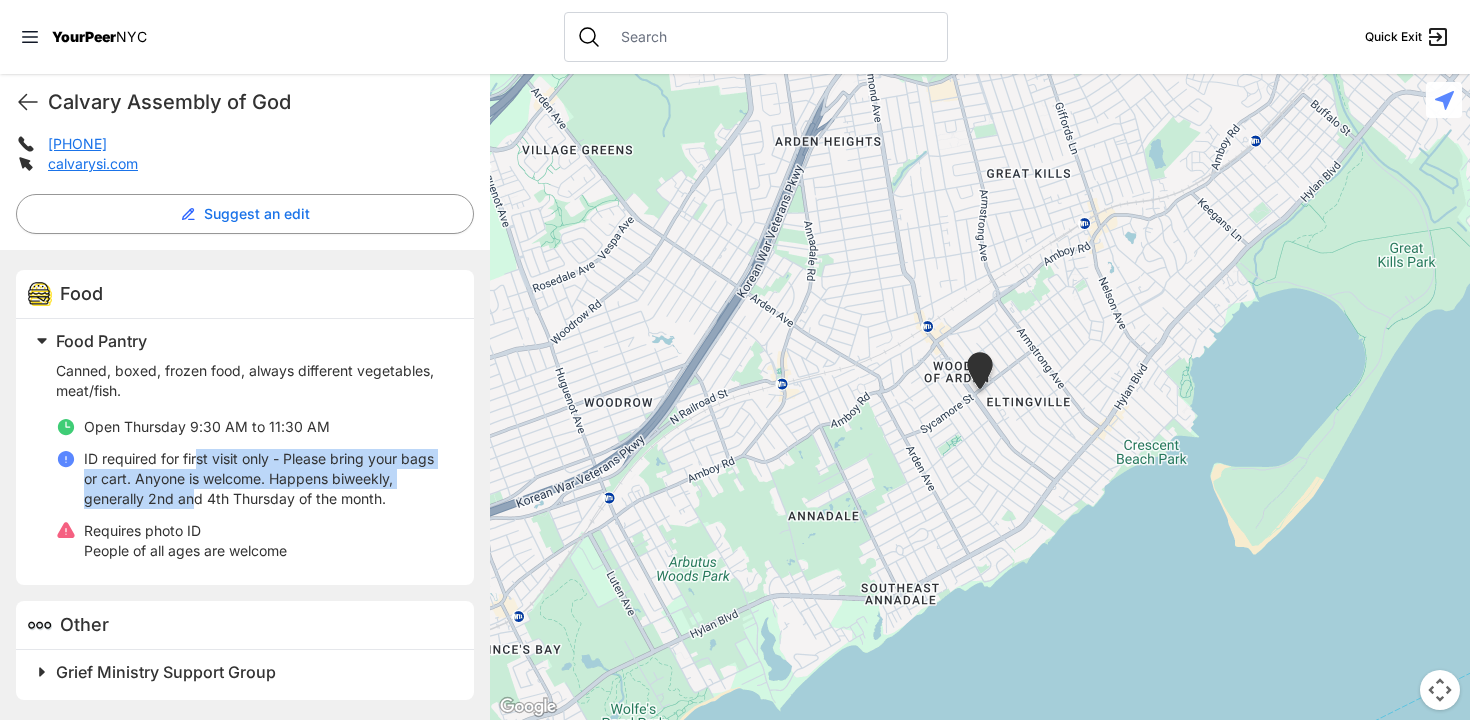 drag, startPoint x: 197, startPoint y: 450, endPoint x: 194, endPoint y: 504, distance: 54.08327 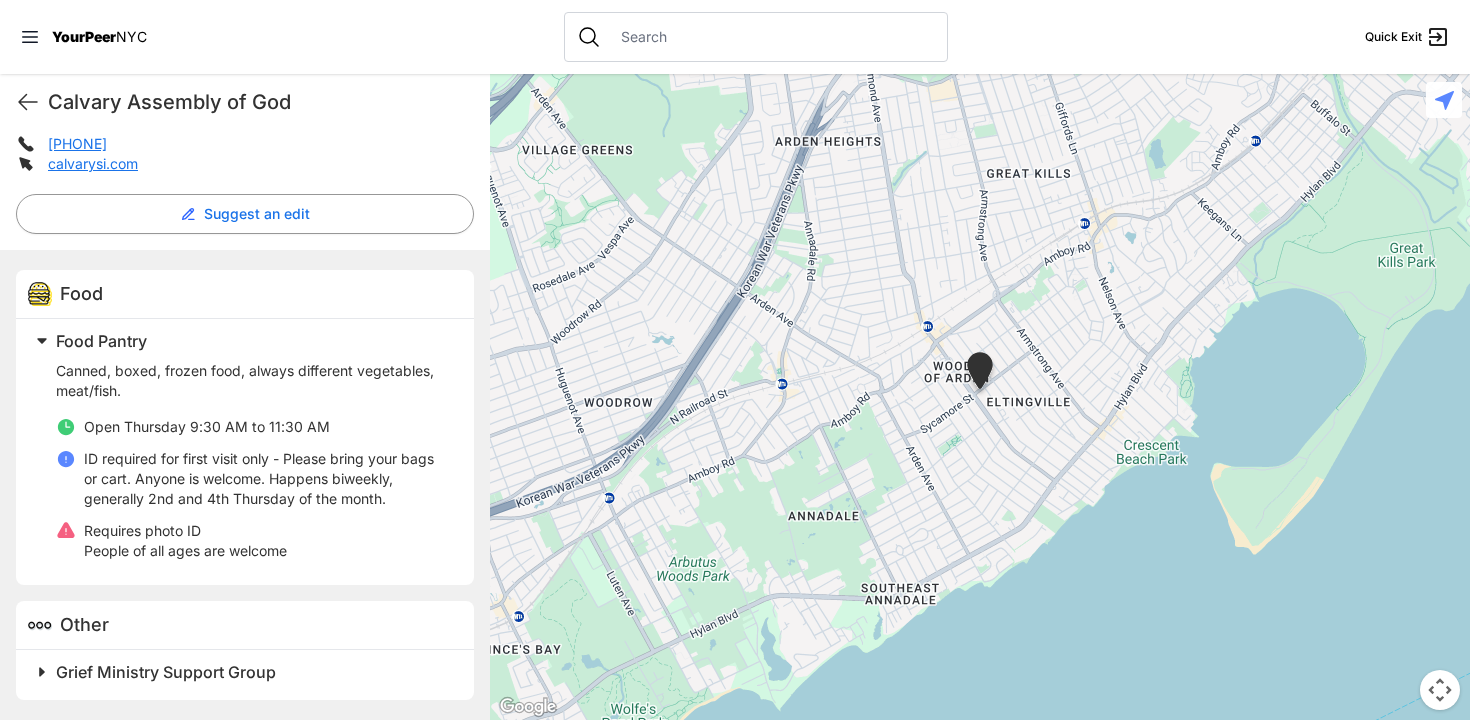 drag, startPoint x: 222, startPoint y: 458, endPoint x: 222, endPoint y: 527, distance: 69 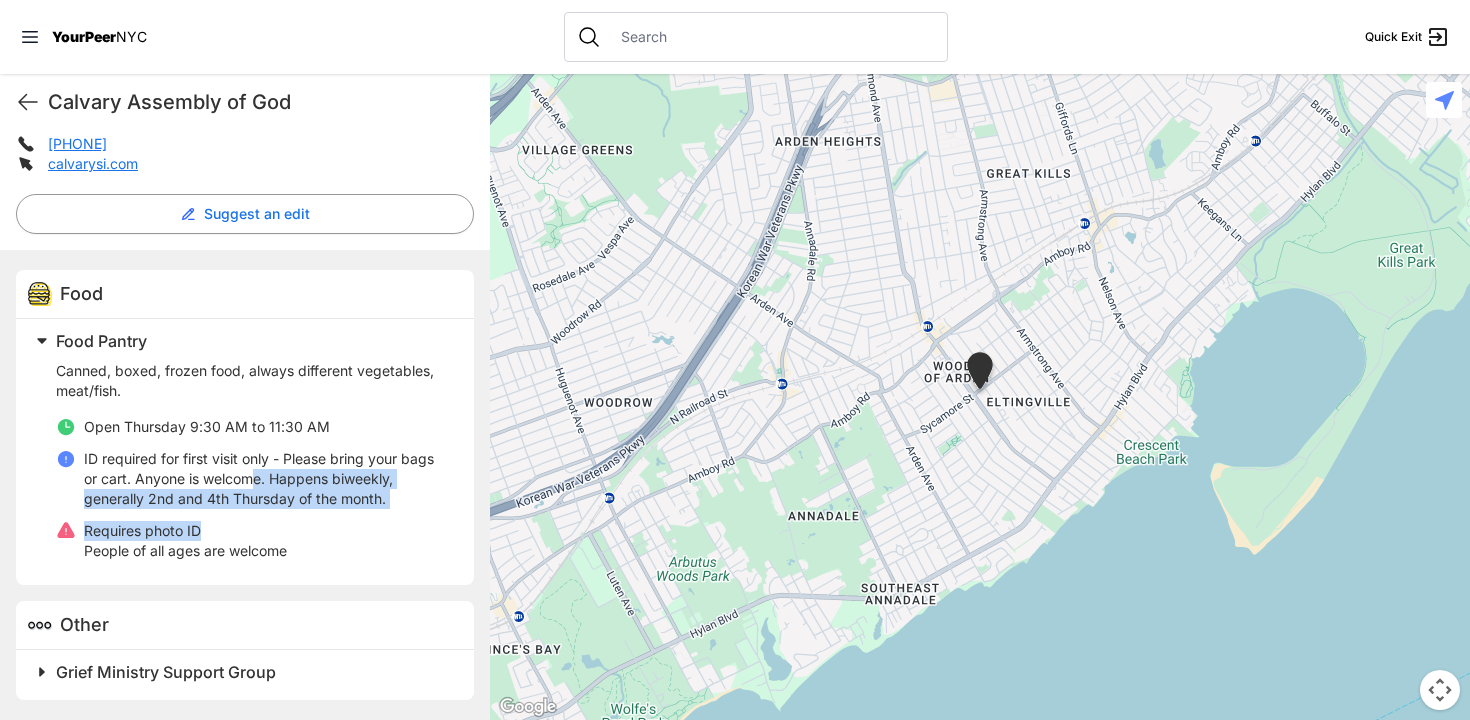 drag, startPoint x: 251, startPoint y: 475, endPoint x: 251, endPoint y: 531, distance: 56 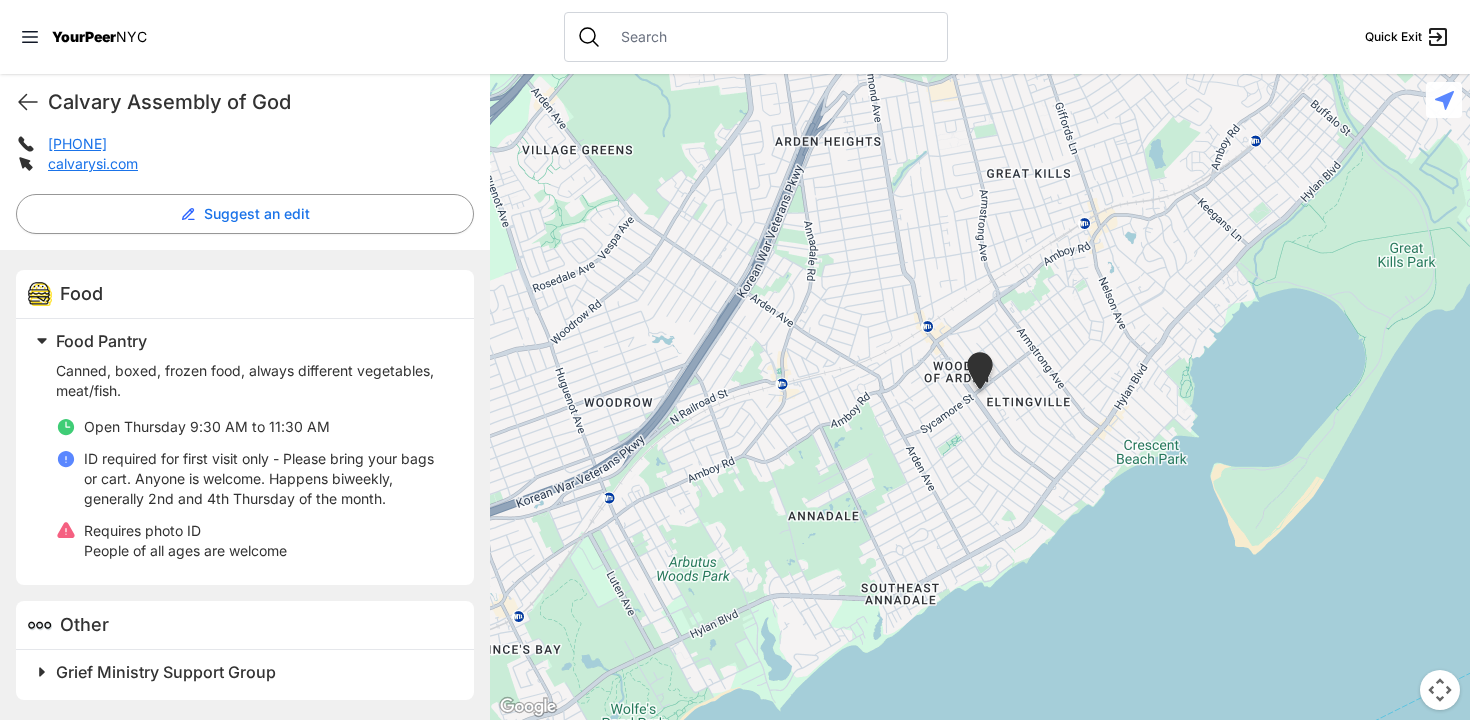 click on "ID required for first visit only
- Please bring your bags or cart.
Anyone is welcome. Happens biweekly, generally 2nd and 4th Thursday of the month." at bounding box center [267, 479] 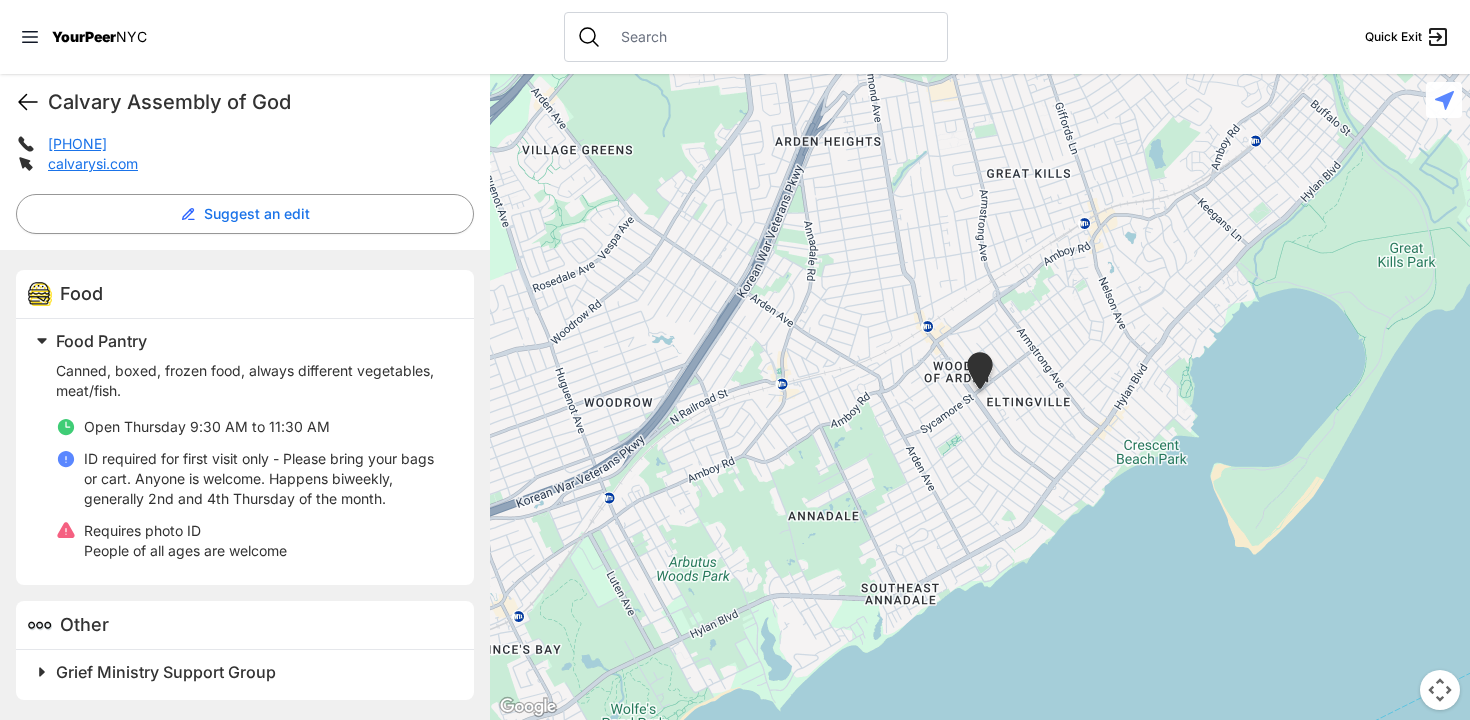 click 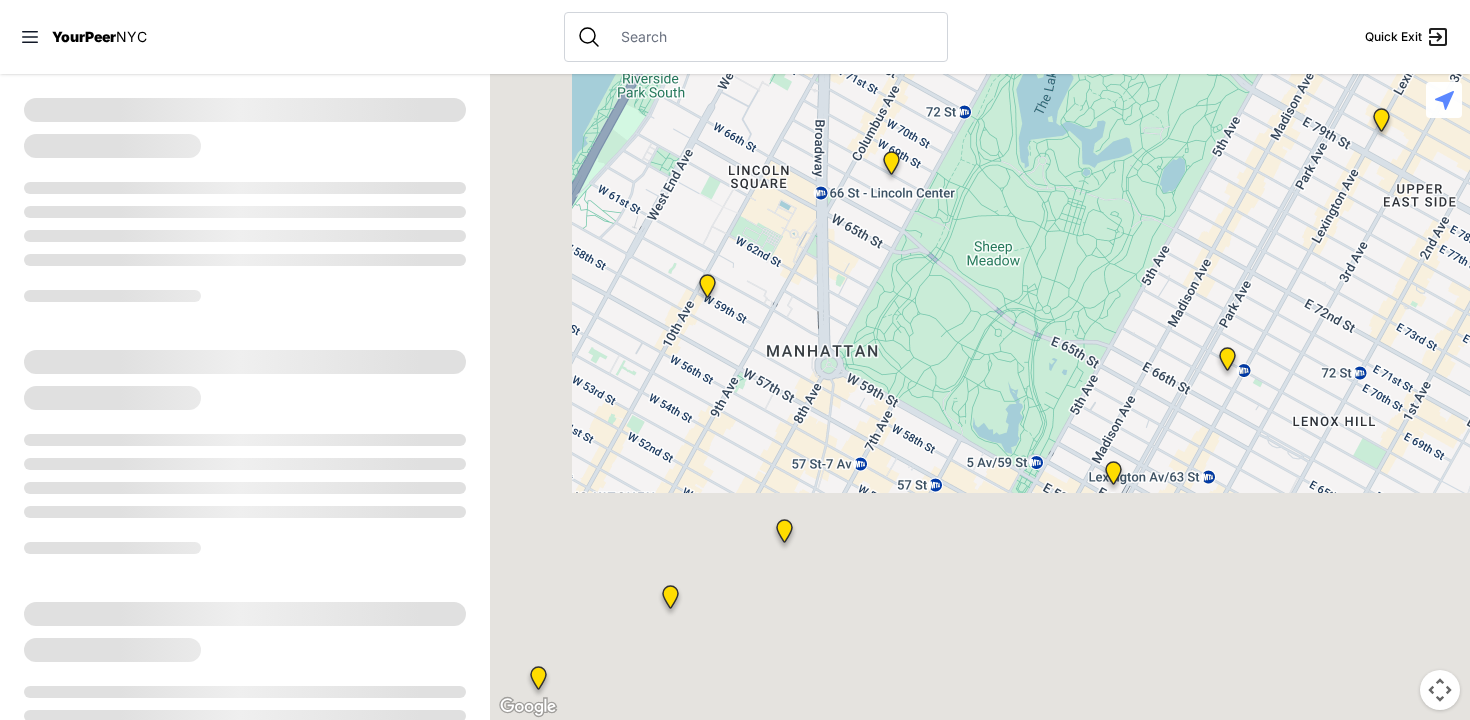 drag, startPoint x: 850, startPoint y: 363, endPoint x: 1032, endPoint y: -159, distance: 552.81824 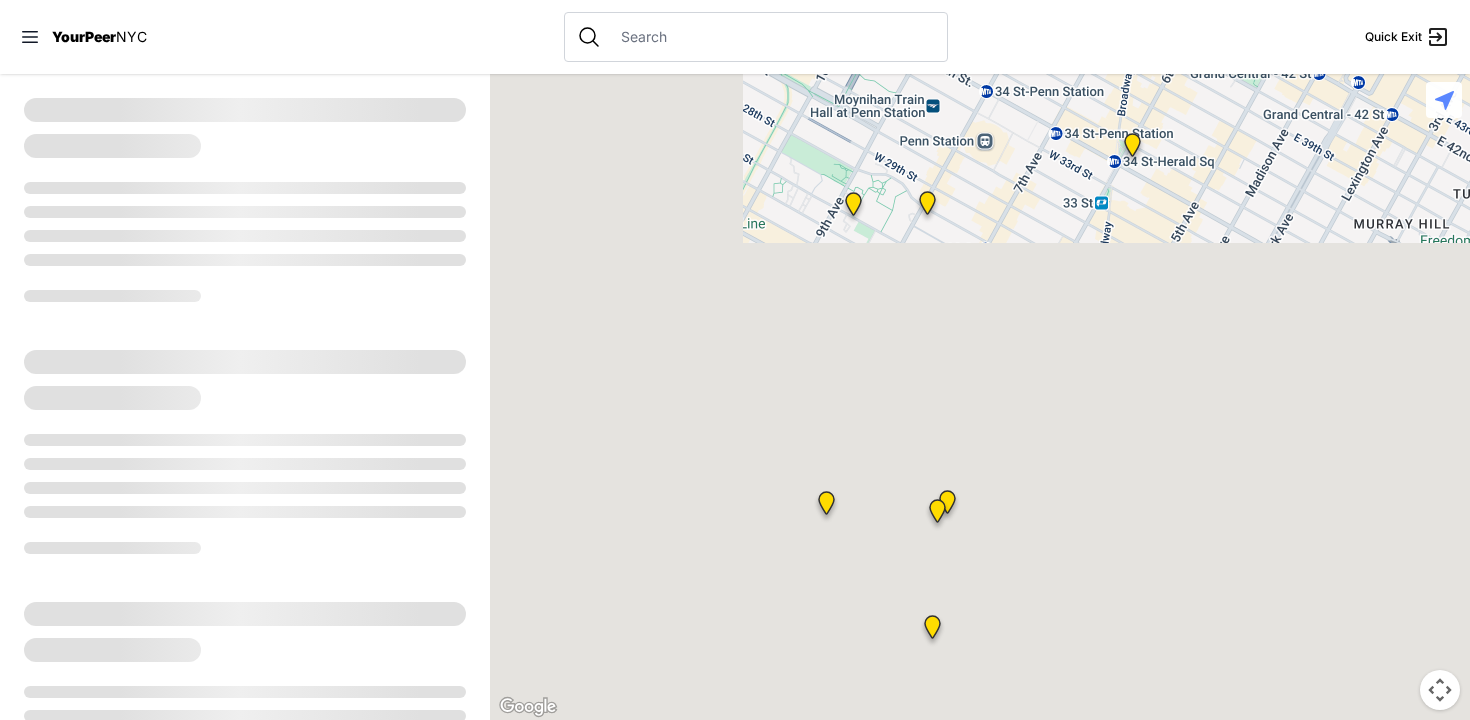drag, startPoint x: 856, startPoint y: 493, endPoint x: 1220, endPoint y: -159, distance: 746.7262 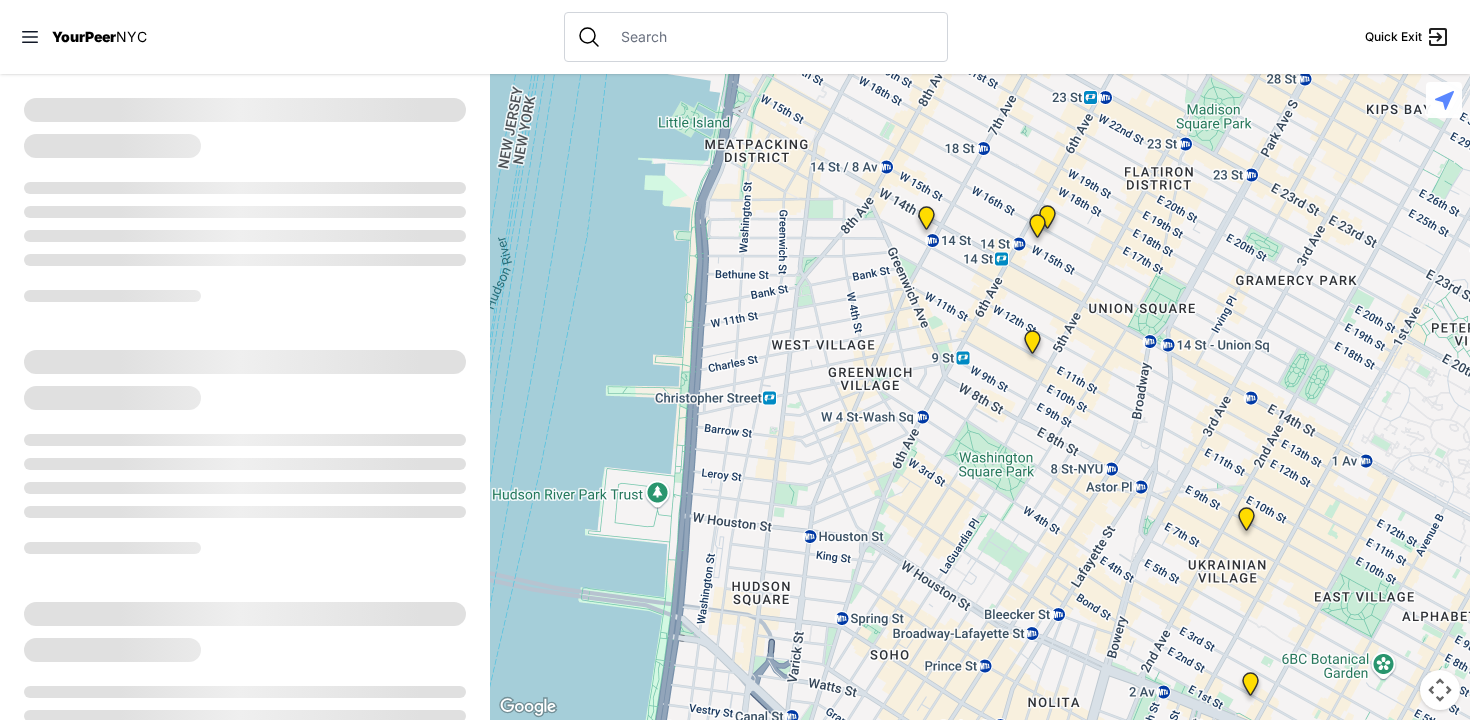 drag, startPoint x: 1064, startPoint y: 235, endPoint x: 1147, endPoint y: -159, distance: 402.6475 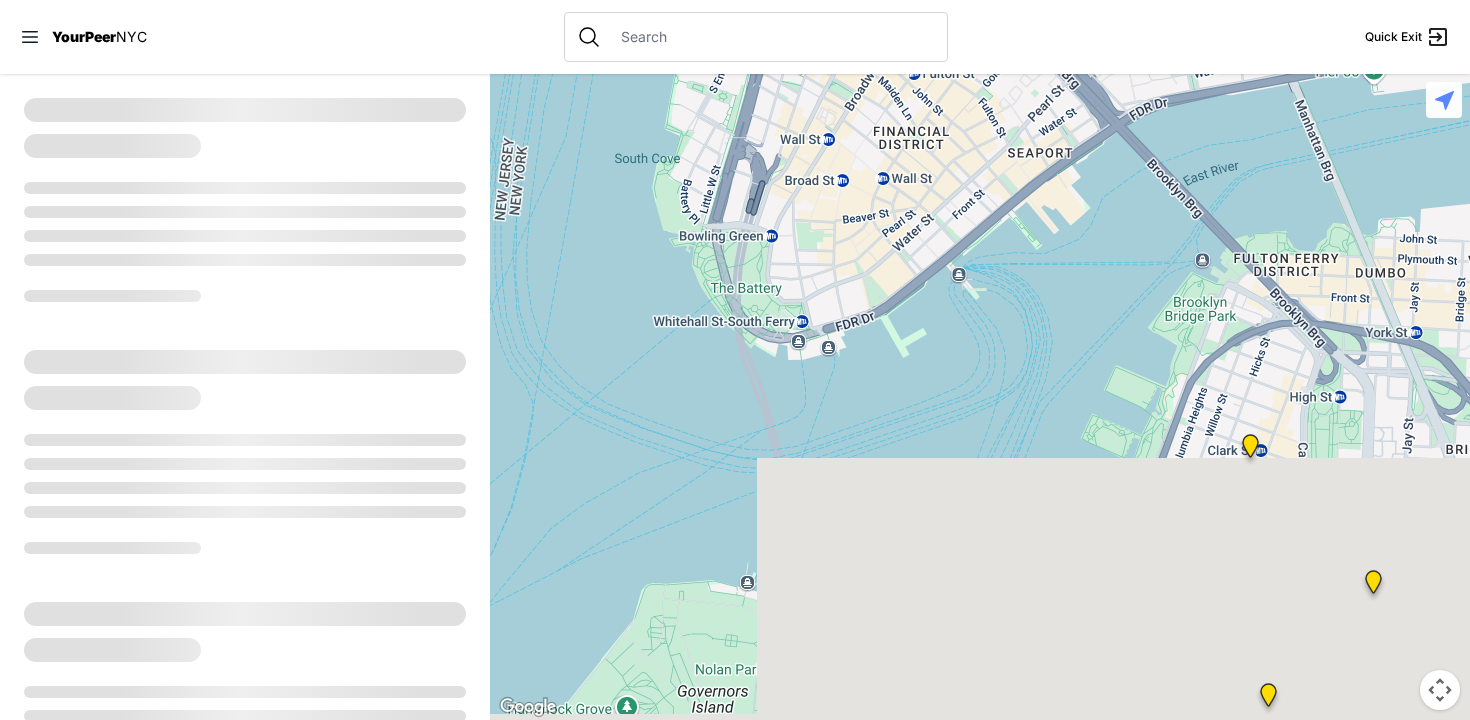 drag, startPoint x: 1062, startPoint y: 471, endPoint x: 1062, endPoint y: -159, distance: 630 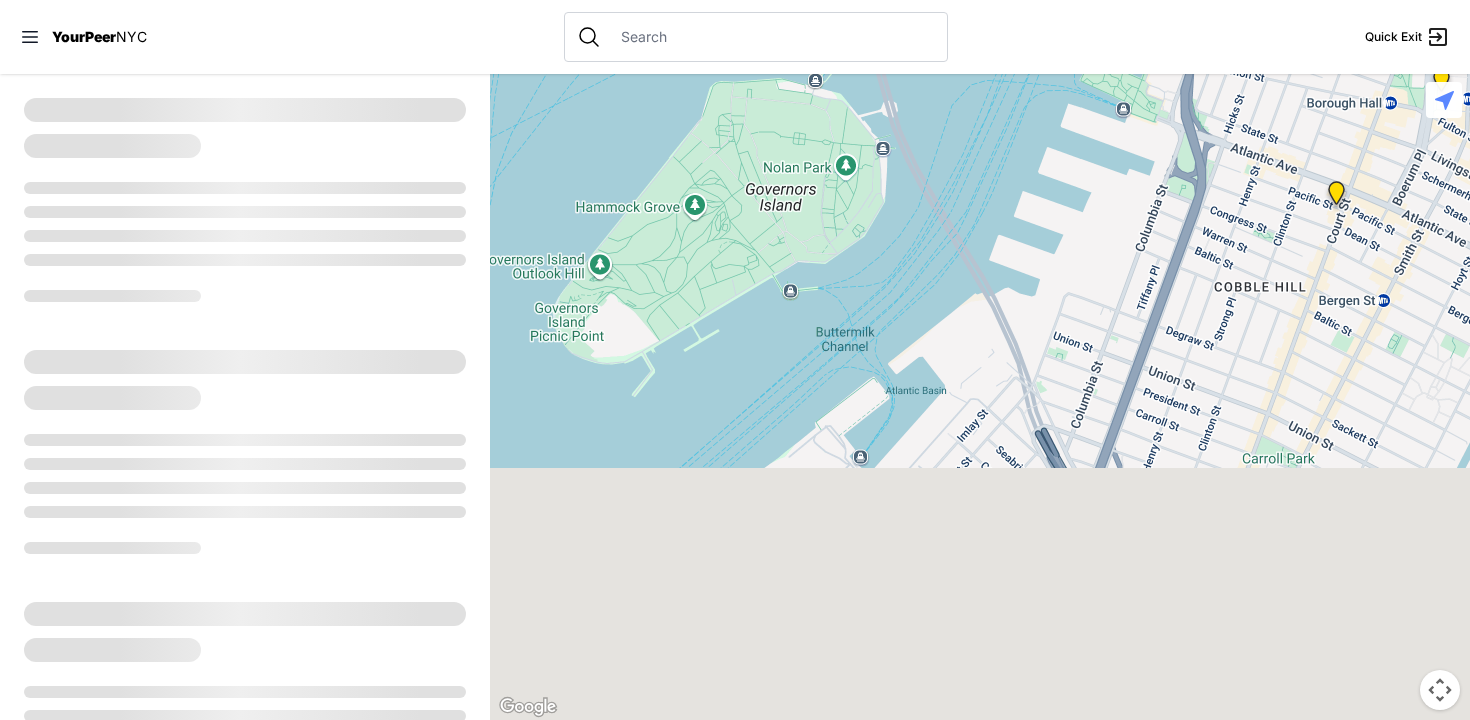 drag, startPoint x: 787, startPoint y: 374, endPoint x: 890, endPoint y: -159, distance: 542.86096 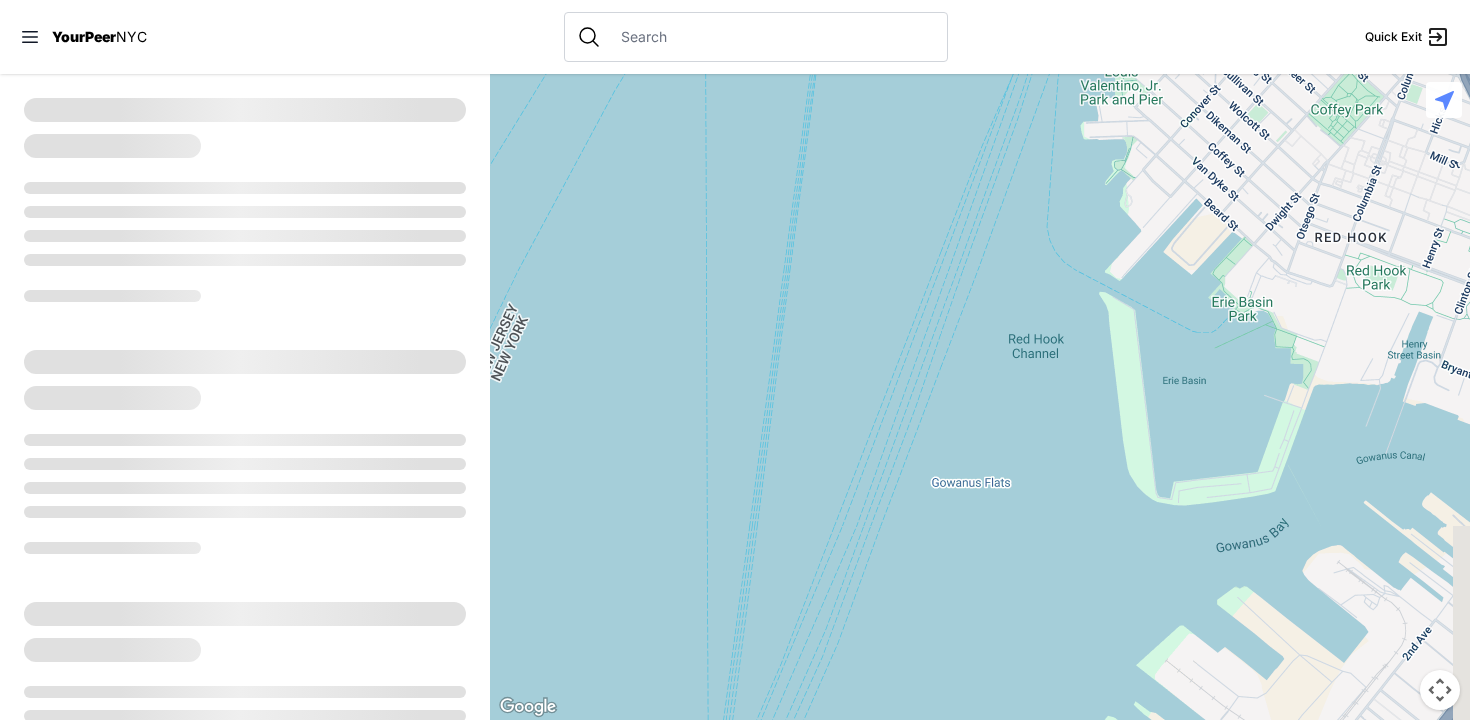drag, startPoint x: 817, startPoint y: 243, endPoint x: 1062, endPoint y: -159, distance: 470.7749 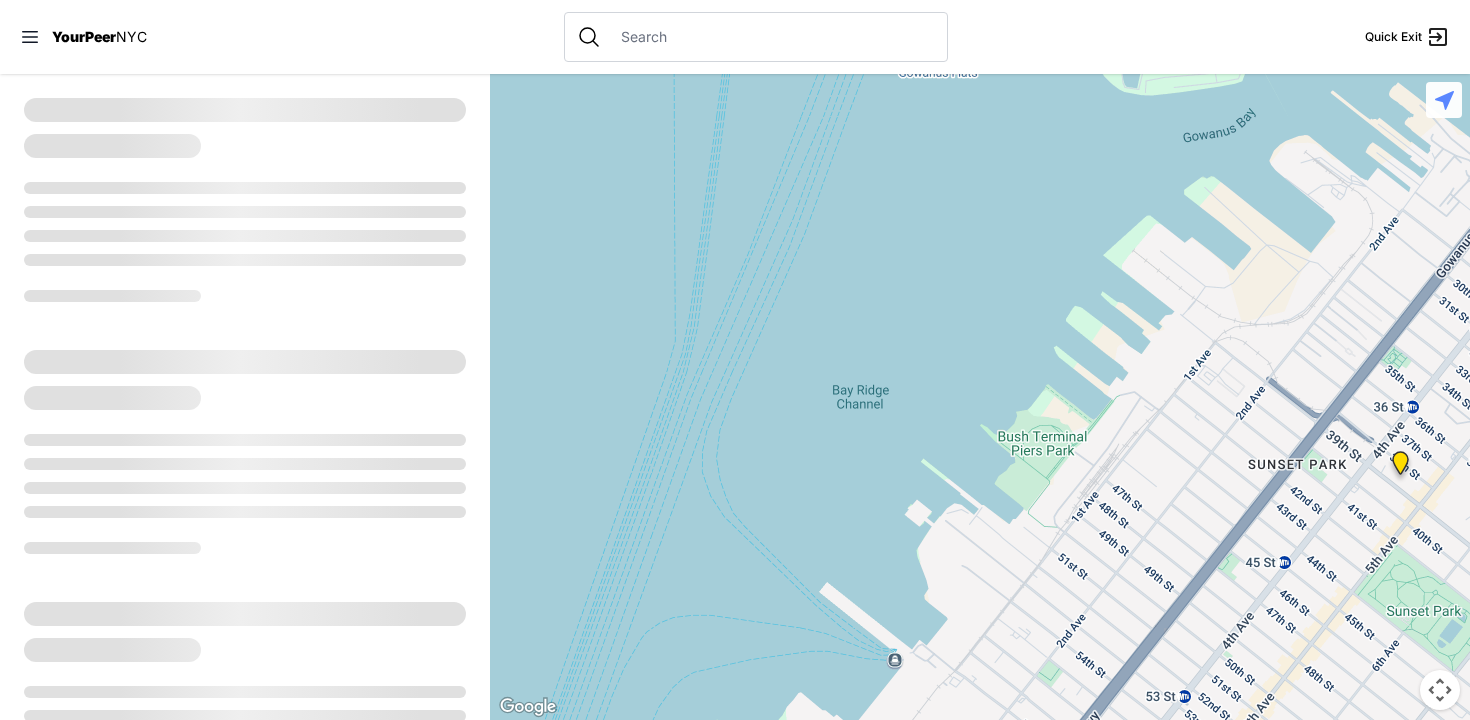 drag, startPoint x: 944, startPoint y: 382, endPoint x: 1050, endPoint y: -37, distance: 432.2002 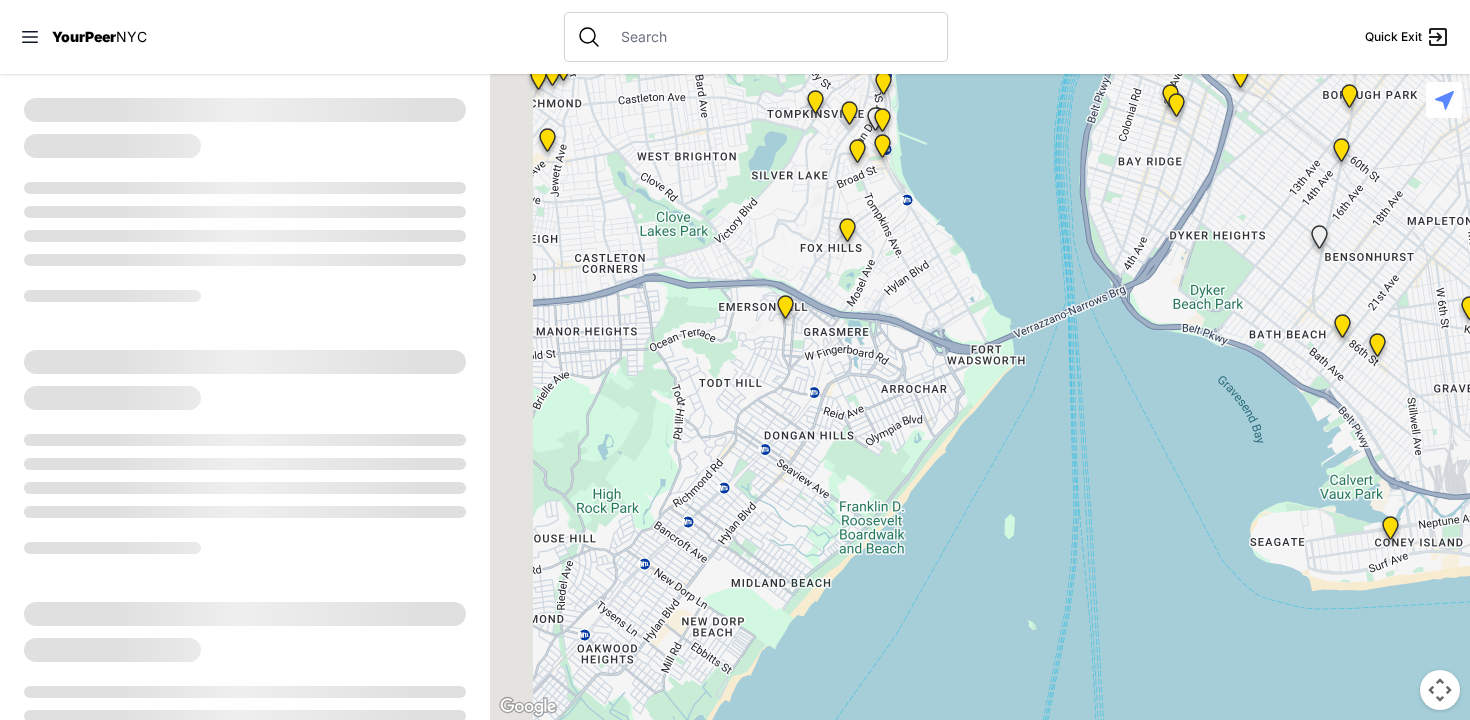 drag, startPoint x: 658, startPoint y: 624, endPoint x: 970, endPoint y: 149, distance: 568.3036 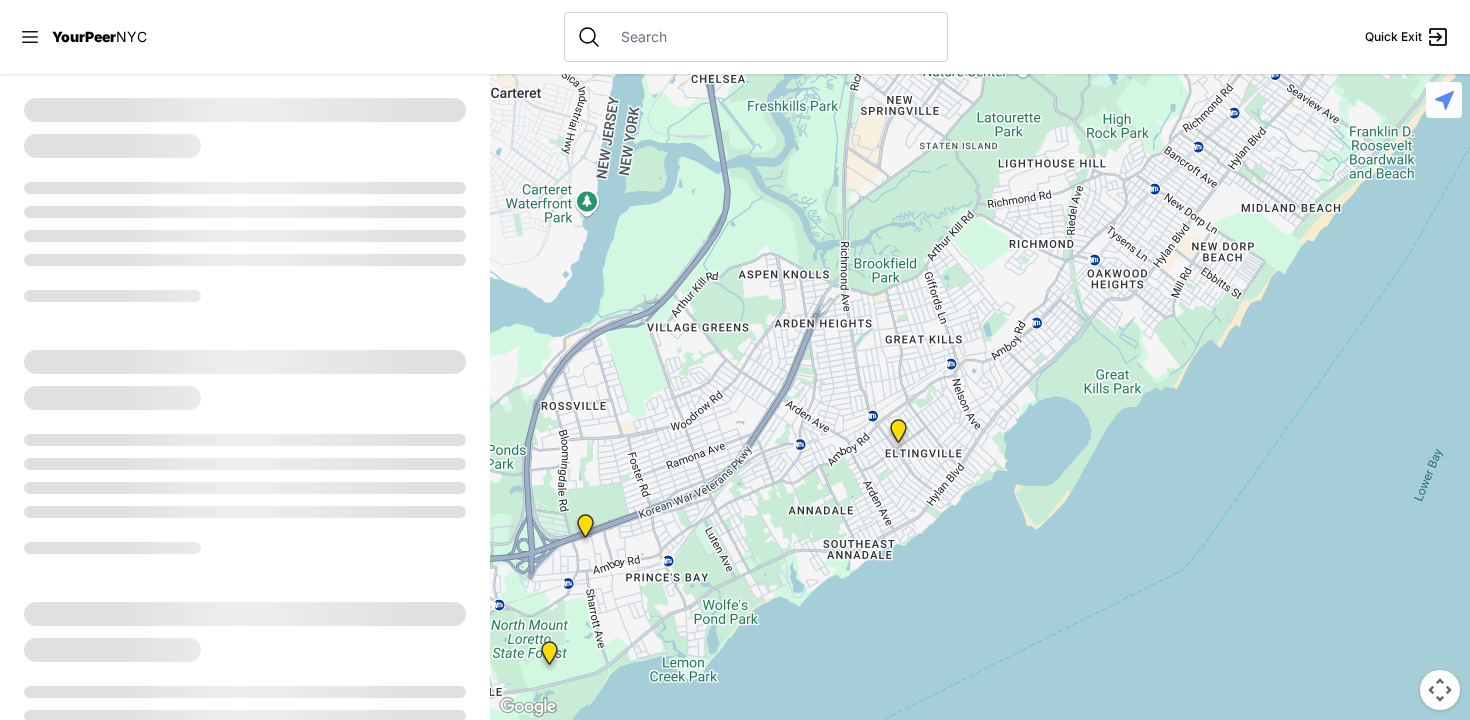 drag, startPoint x: 627, startPoint y: 473, endPoint x: 1099, endPoint y: 124, distance: 587.0136 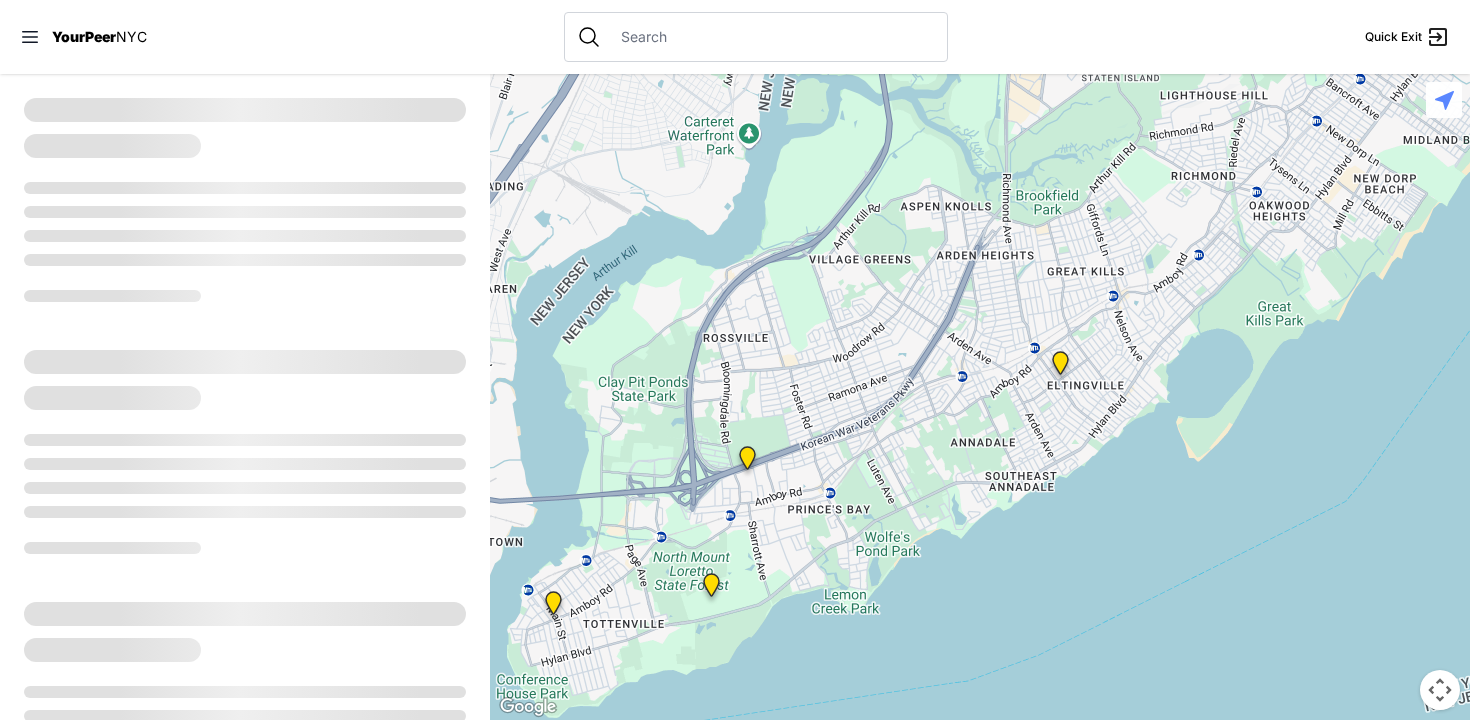 drag, startPoint x: 676, startPoint y: 484, endPoint x: 837, endPoint y: 420, distance: 173.25415 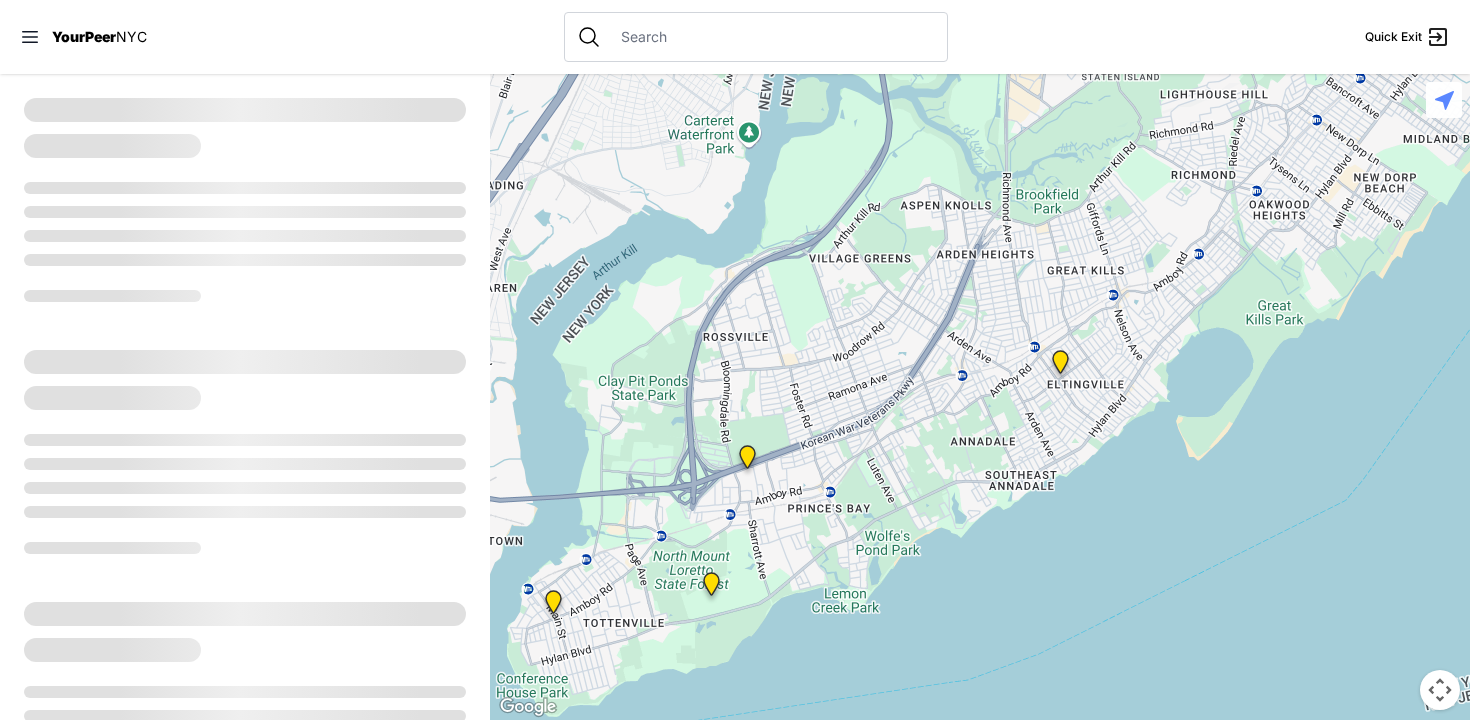 click at bounding box center (747, 461) 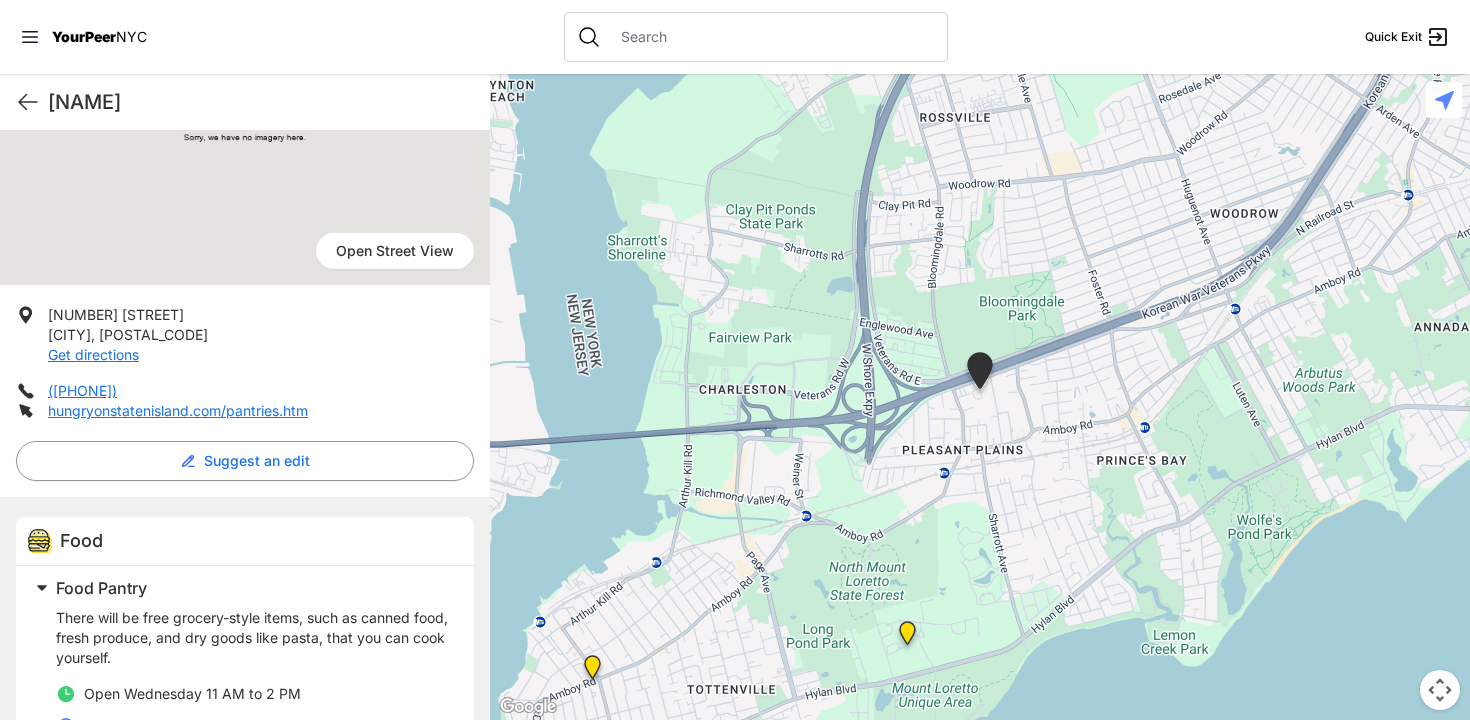 scroll, scrollTop: 321, scrollLeft: 0, axis: vertical 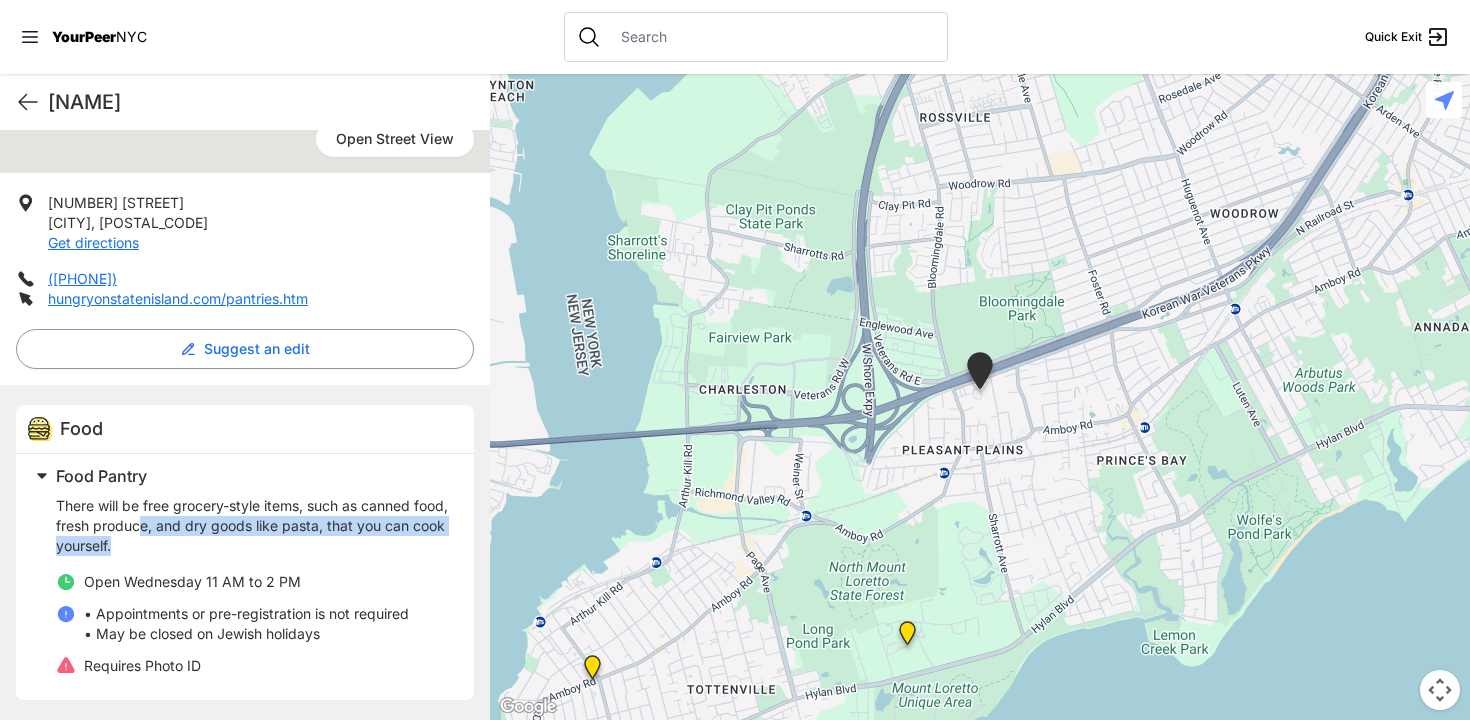drag, startPoint x: 176, startPoint y: 520, endPoint x: 170, endPoint y: 566, distance: 46.389652 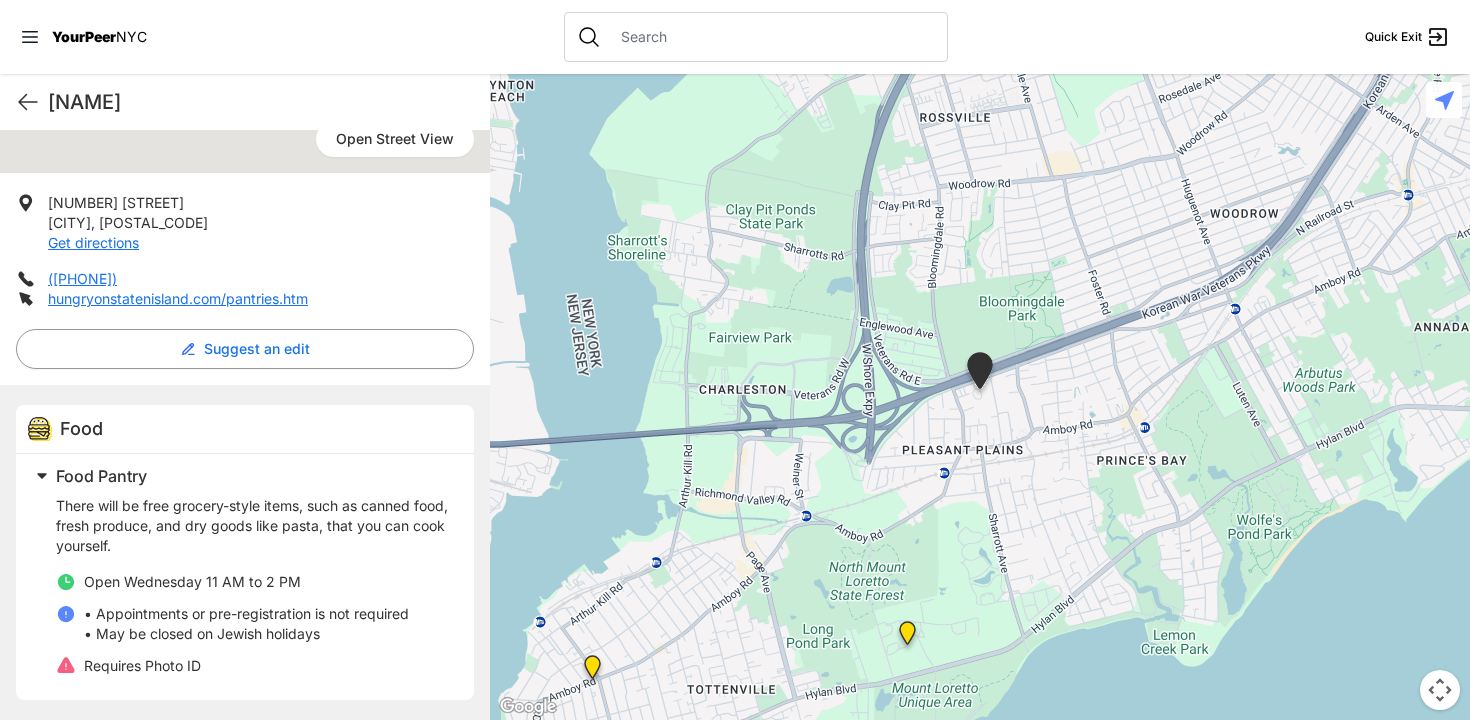 click on "There will be free grocery-style items, such as canned food, fresh produce, and dry goods like pasta, that you can cook yourself." at bounding box center [253, 526] 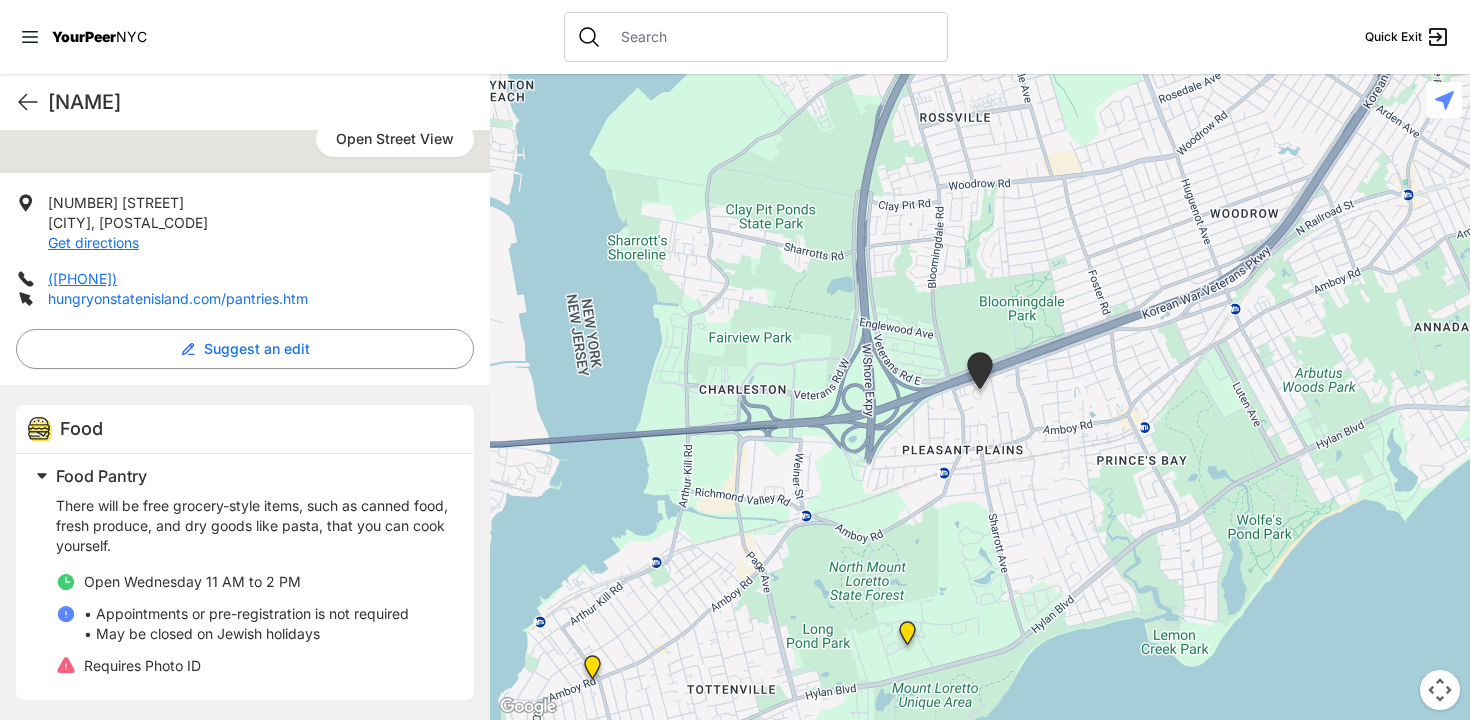 click on "hungryonstatenisland.com/pantries.htm" at bounding box center [178, 298] 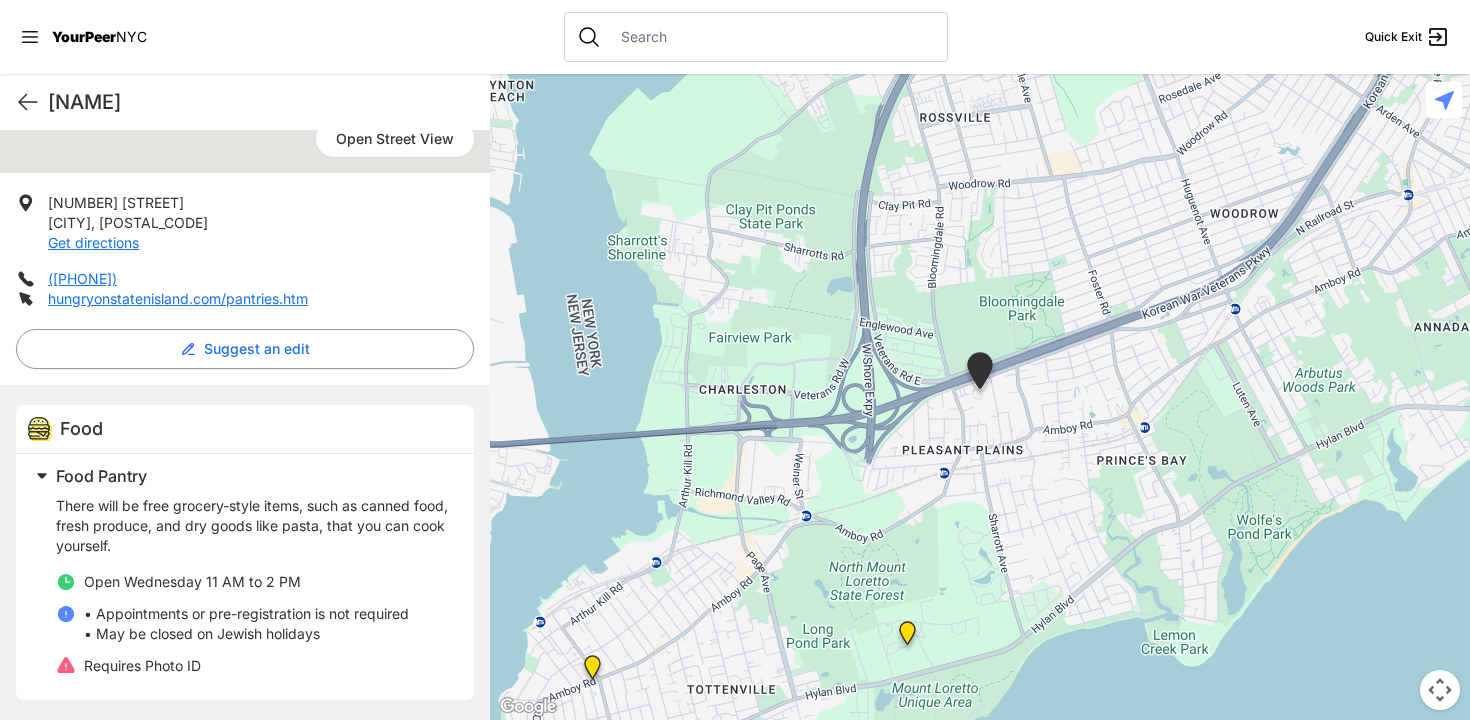 click at bounding box center [907, 637] 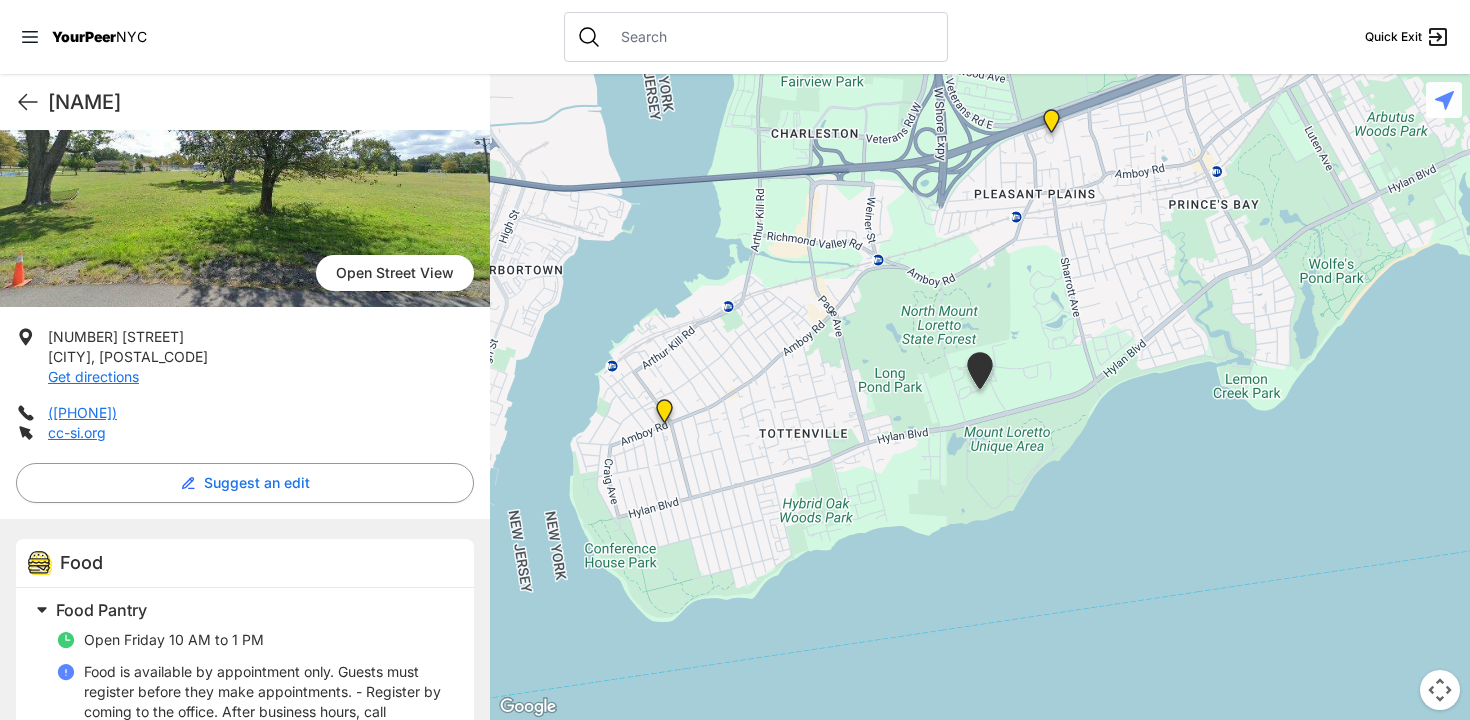 scroll, scrollTop: 325, scrollLeft: 0, axis: vertical 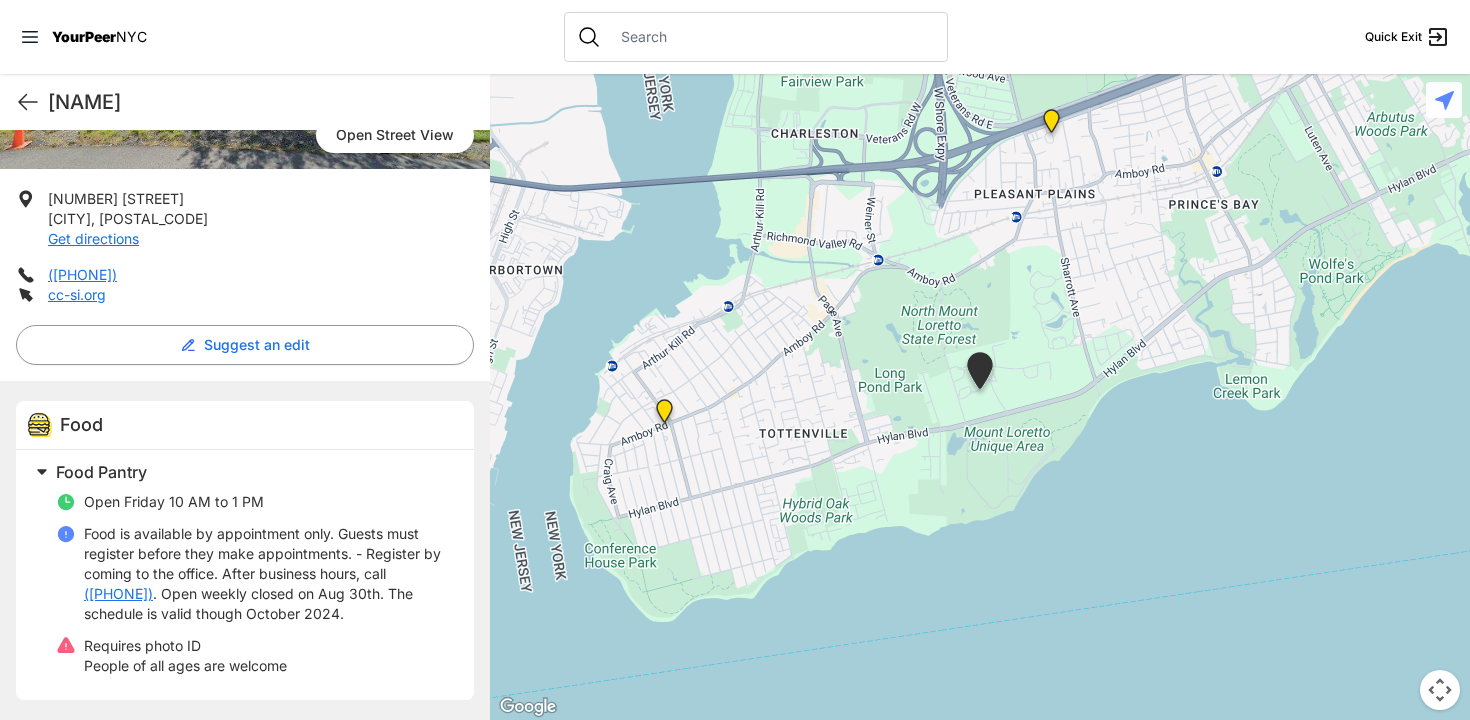 click at bounding box center (664, 415) 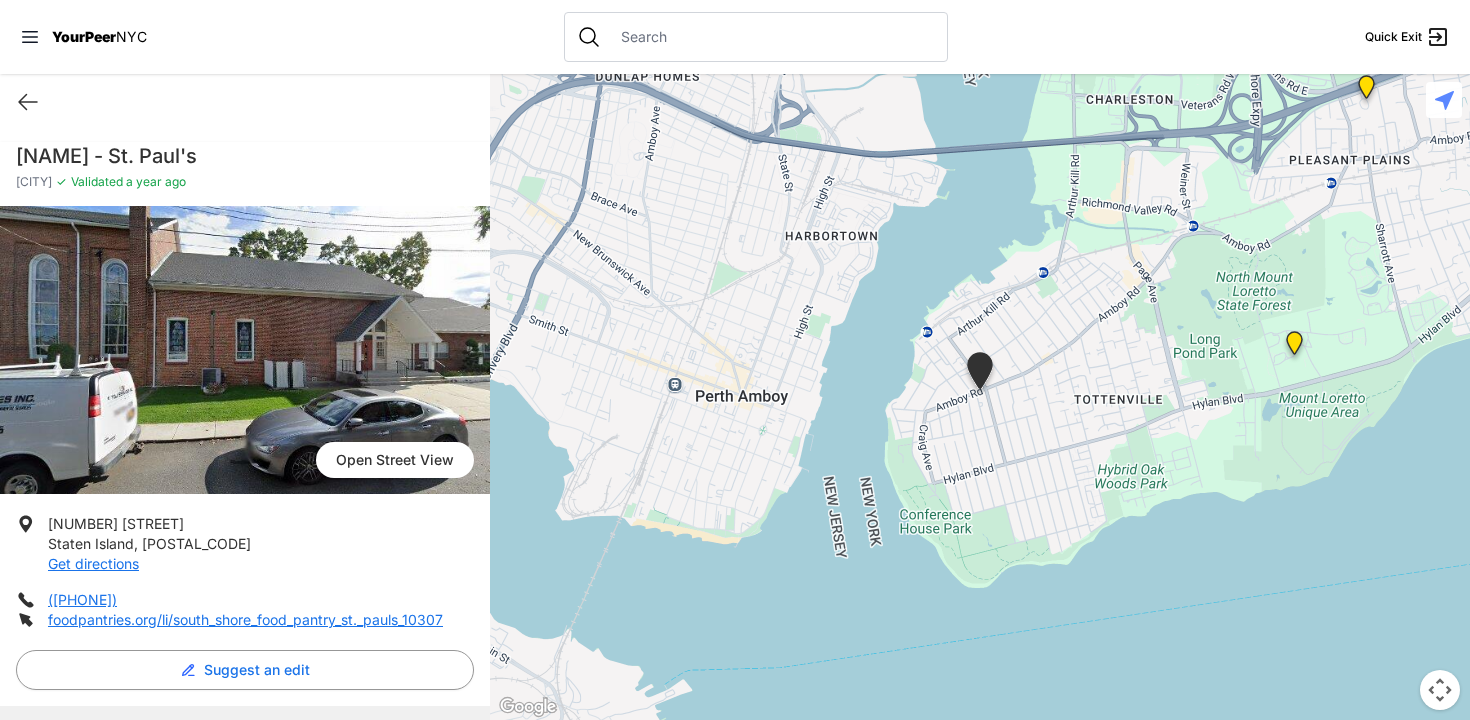 scroll, scrollTop: 225, scrollLeft: 0, axis: vertical 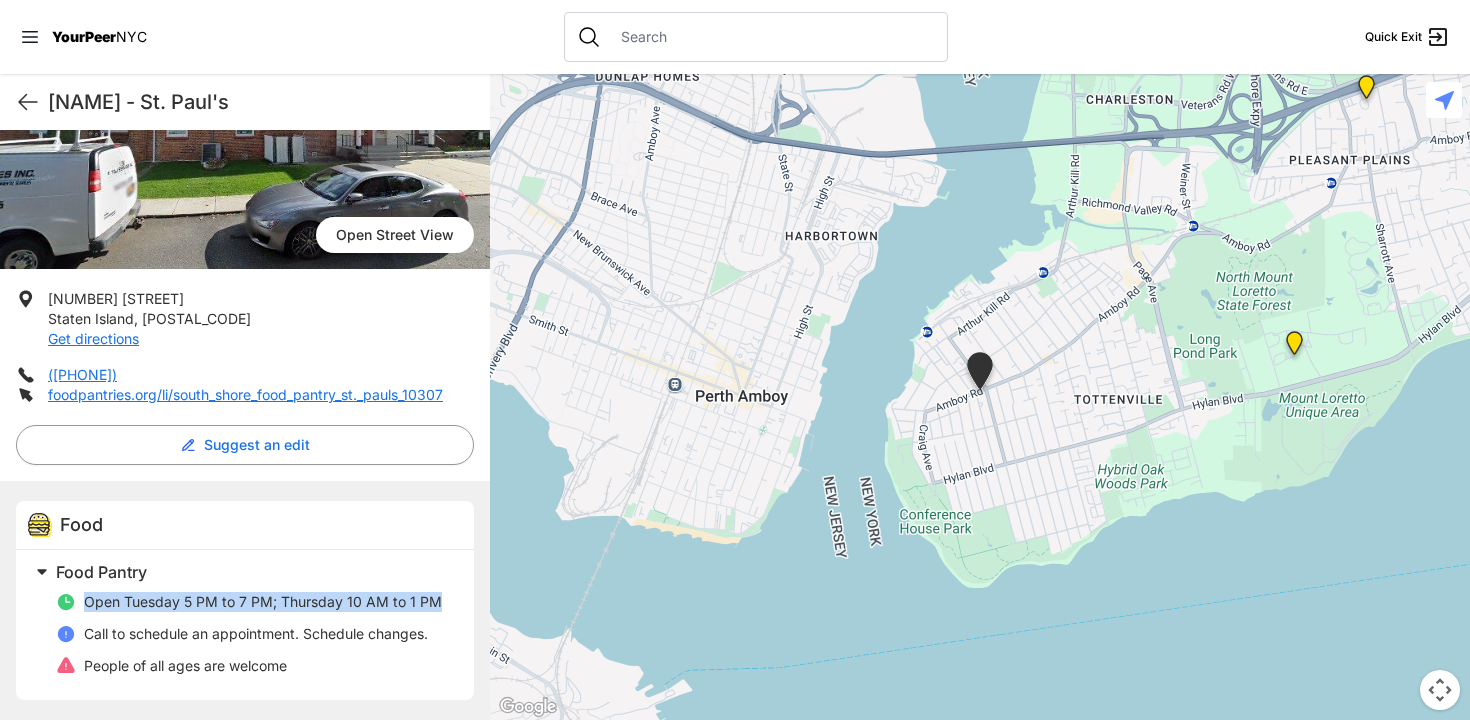 drag, startPoint x: 192, startPoint y: 578, endPoint x: 192, endPoint y: 616, distance: 38 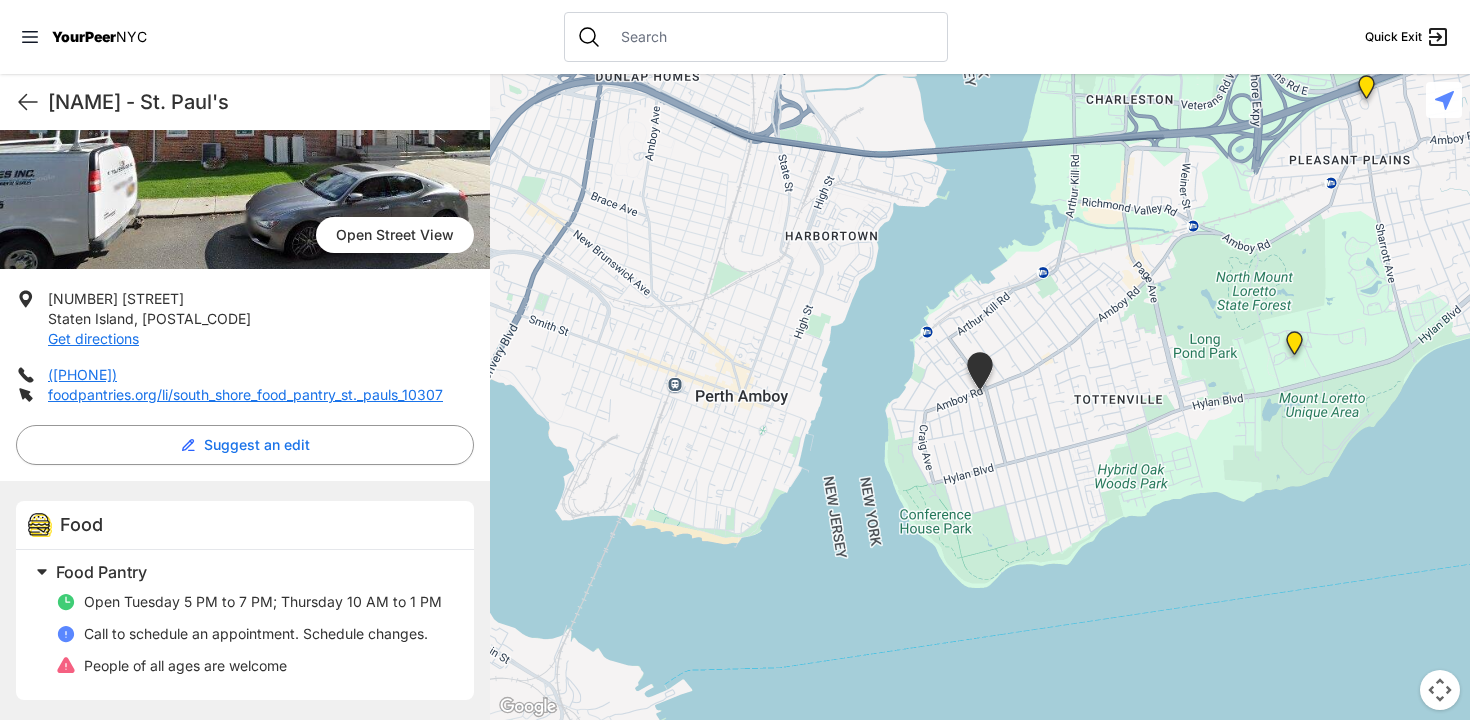 click on "Open Tuesday  5 PM to 7 PM; Thursday  10 AM to 1 PM Call to schedule an appointment. Schedule changes.  People of all ages are welcome" at bounding box center [253, 634] 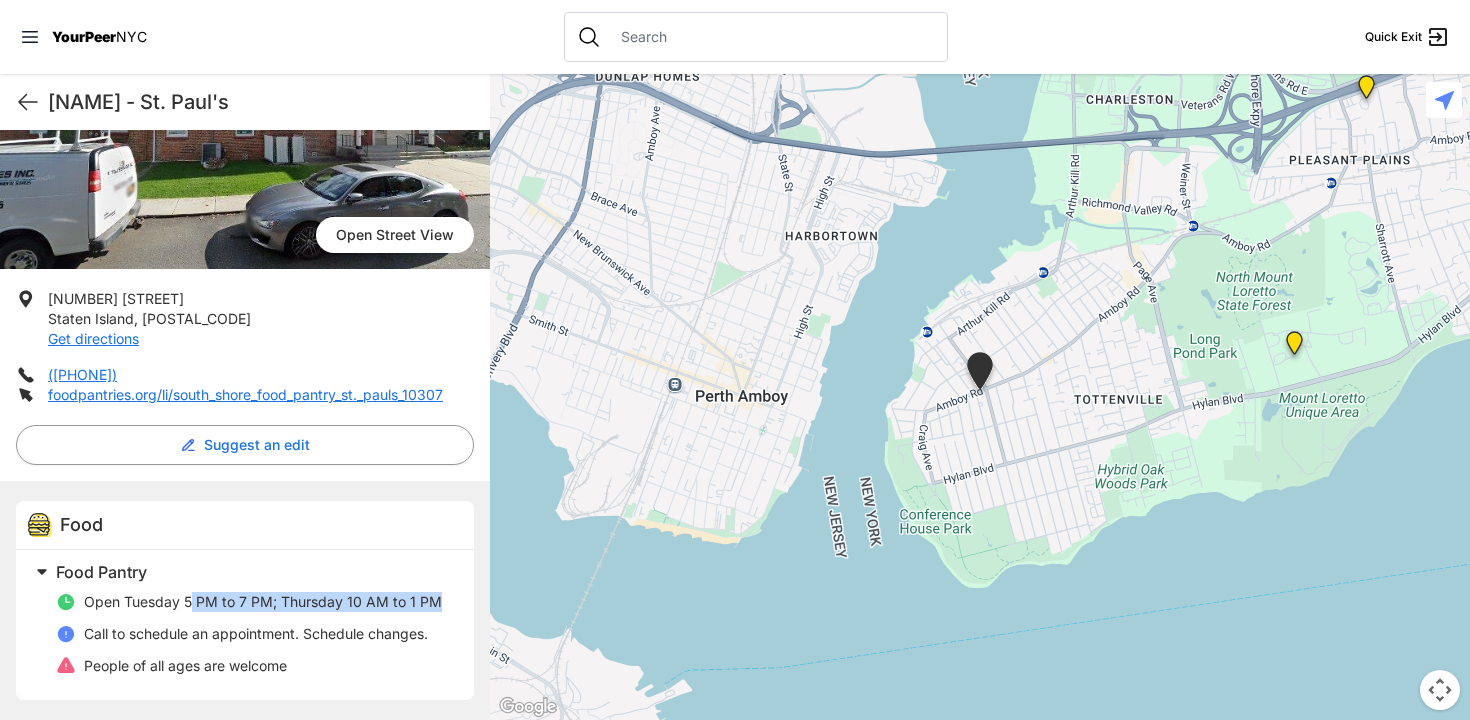 drag, startPoint x: 191, startPoint y: 599, endPoint x: 191, endPoint y: 615, distance: 16 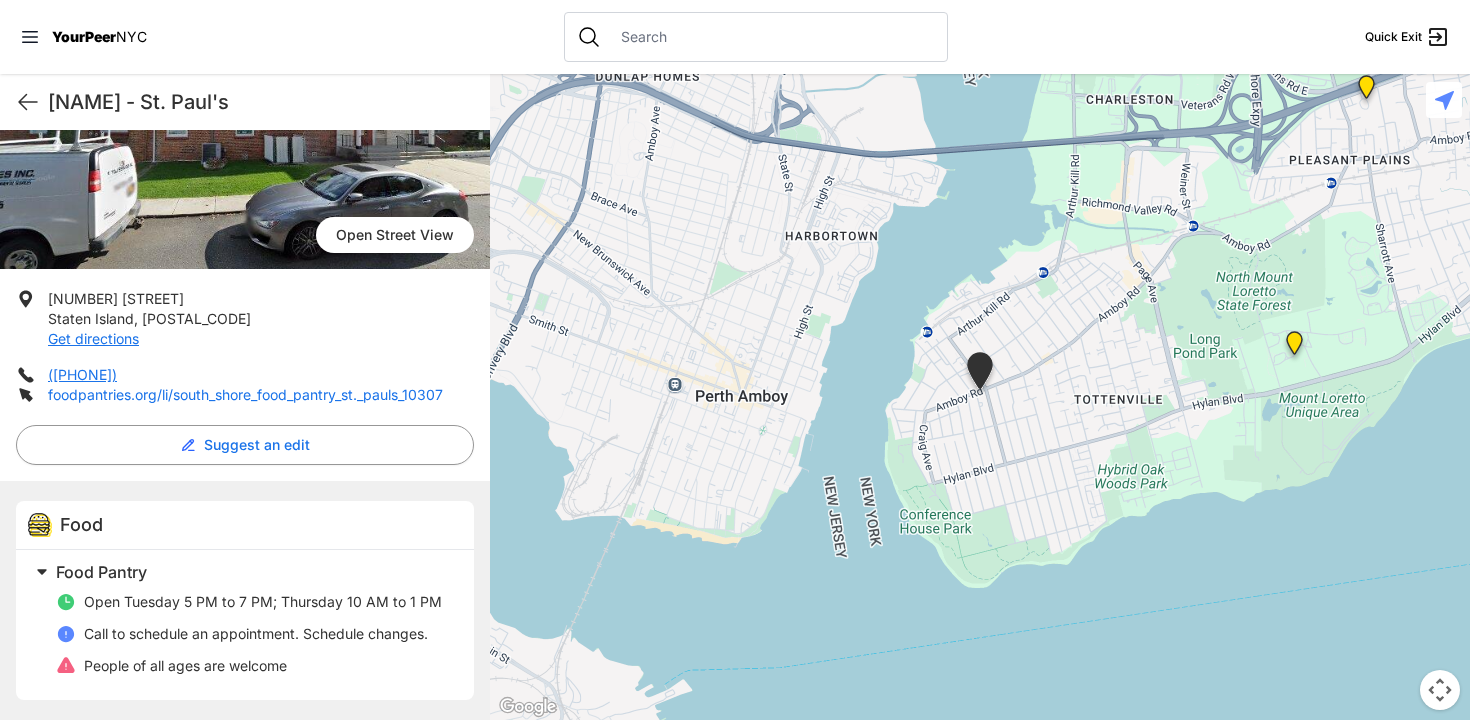 click on "foodpantries.org/li/south_shore_food_pantry_st._pauls_10307" at bounding box center [245, 394] 